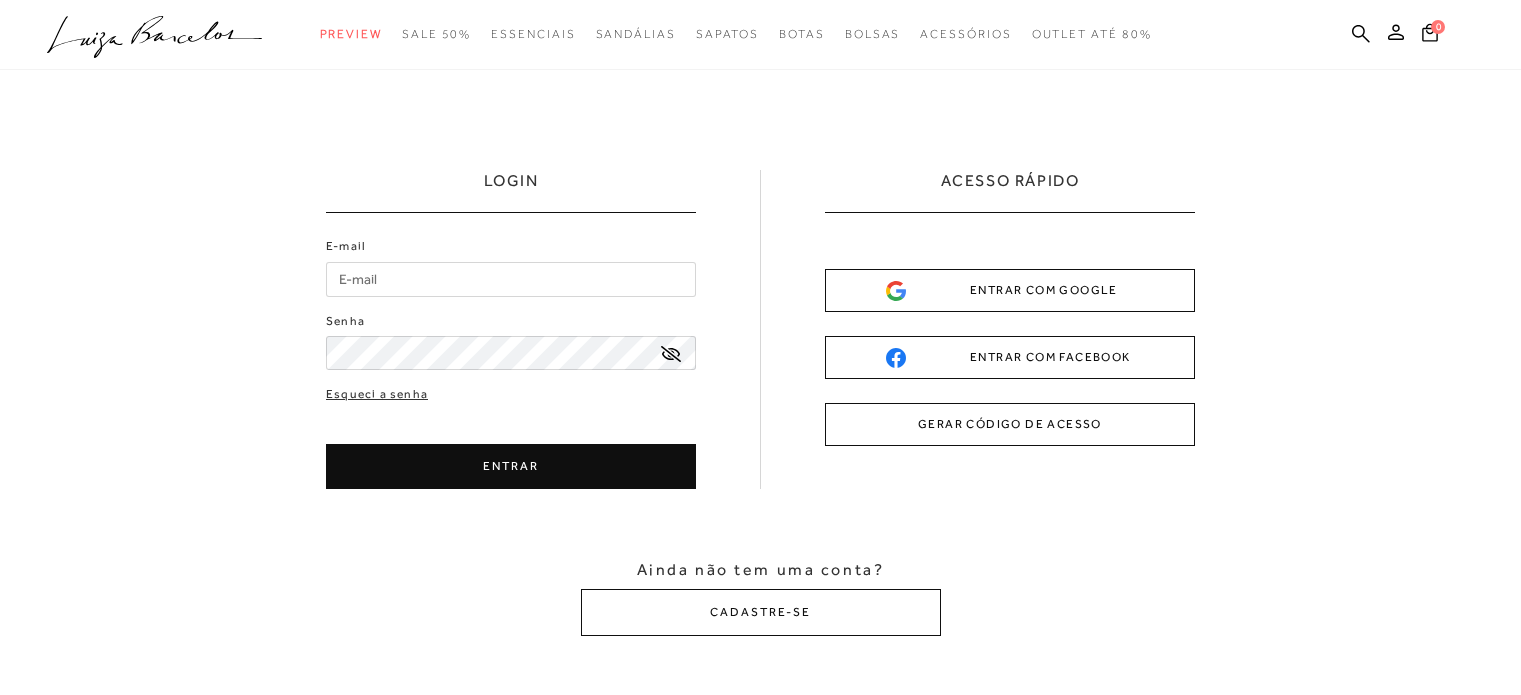 scroll, scrollTop: 0, scrollLeft: 0, axis: both 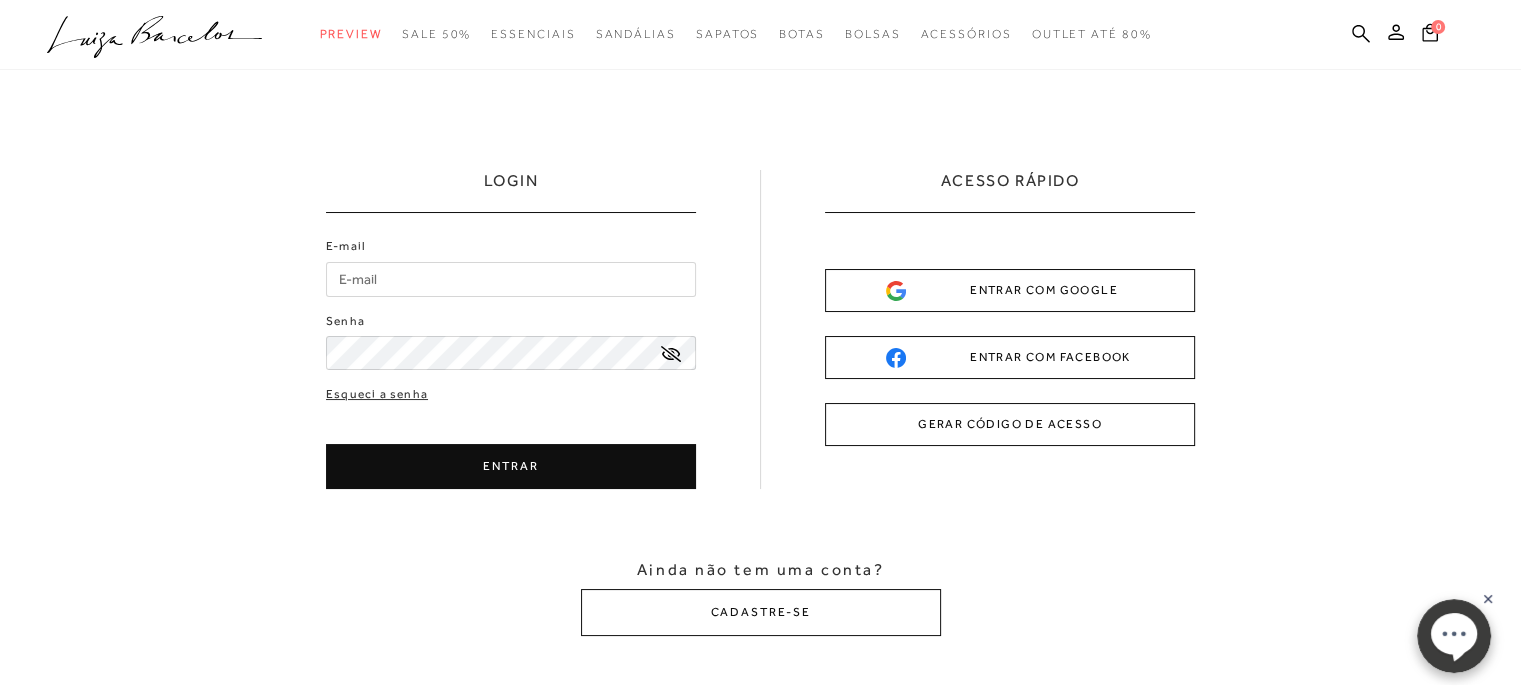 click on "E-mail" at bounding box center [511, 279] 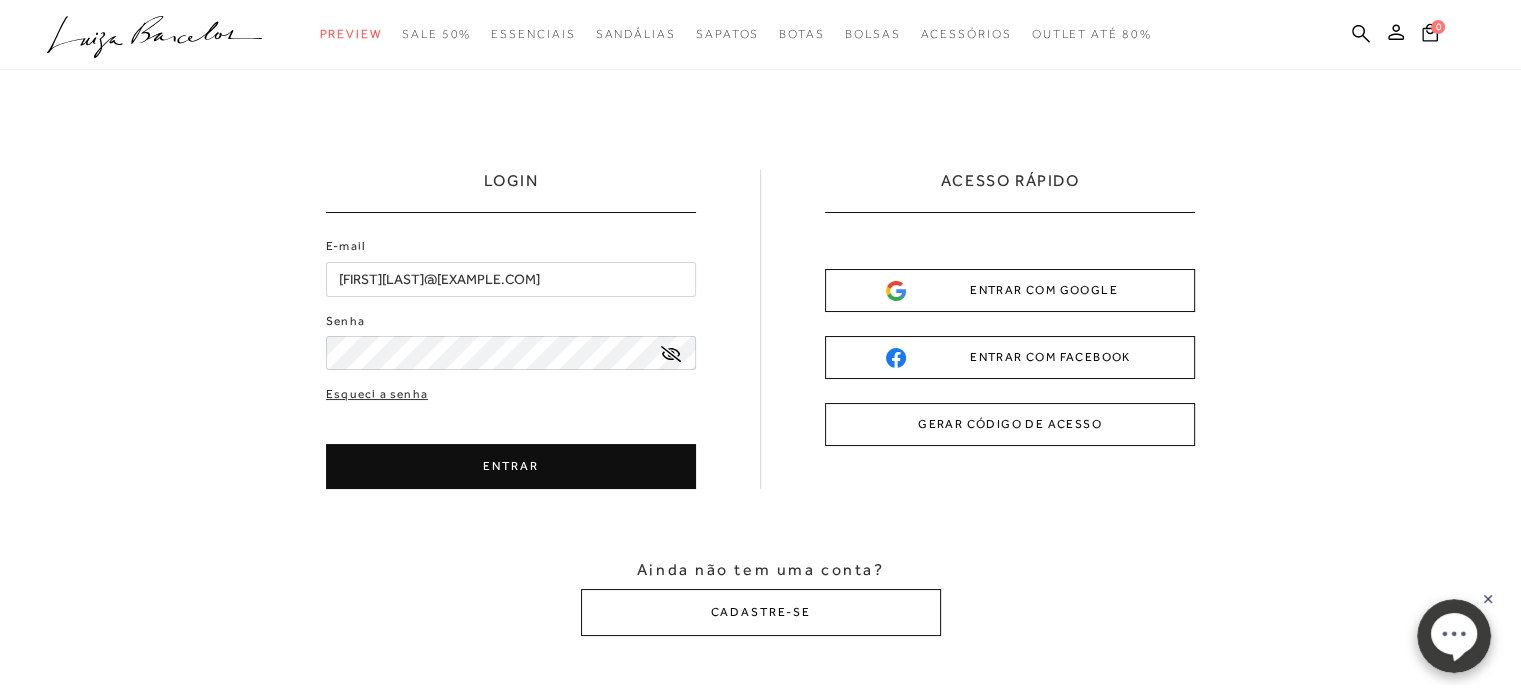 type on "carolina.sterza@uol.com.br" 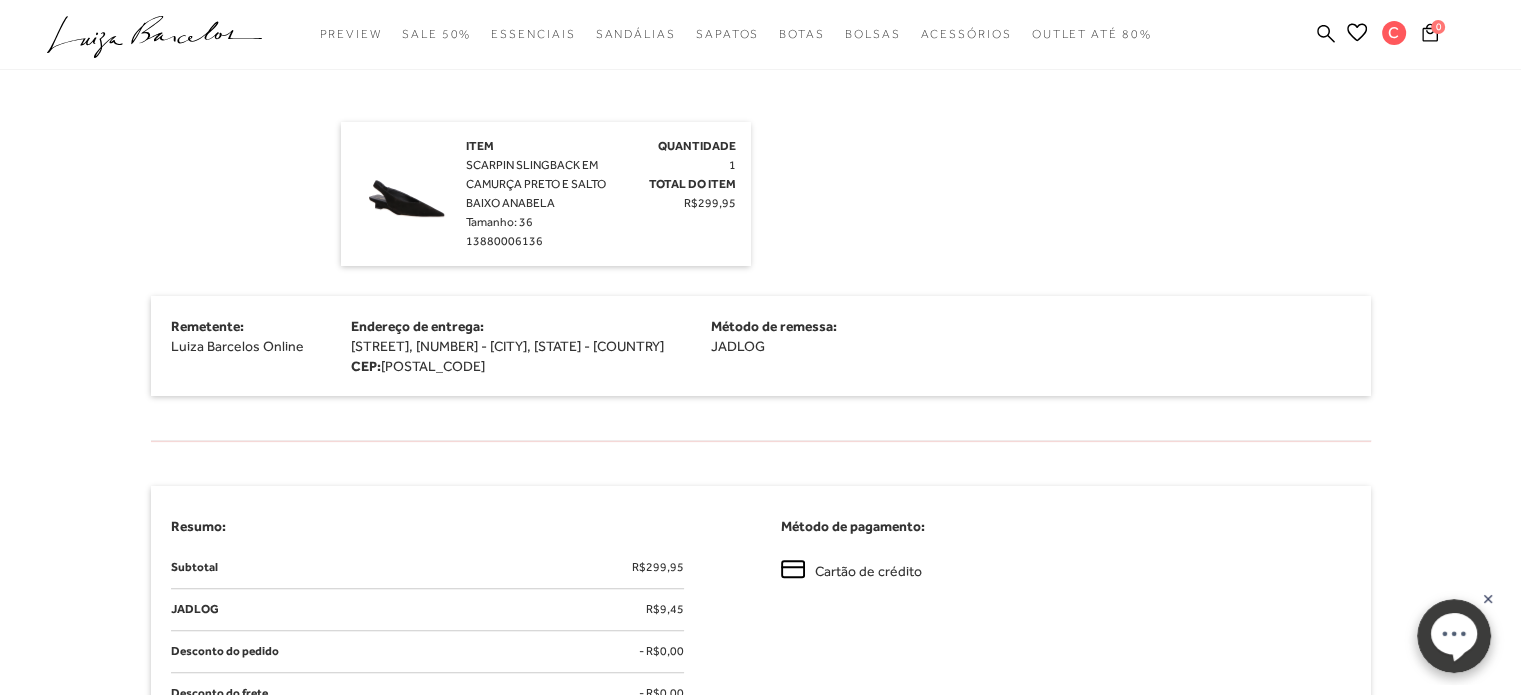 scroll, scrollTop: 200, scrollLeft: 0, axis: vertical 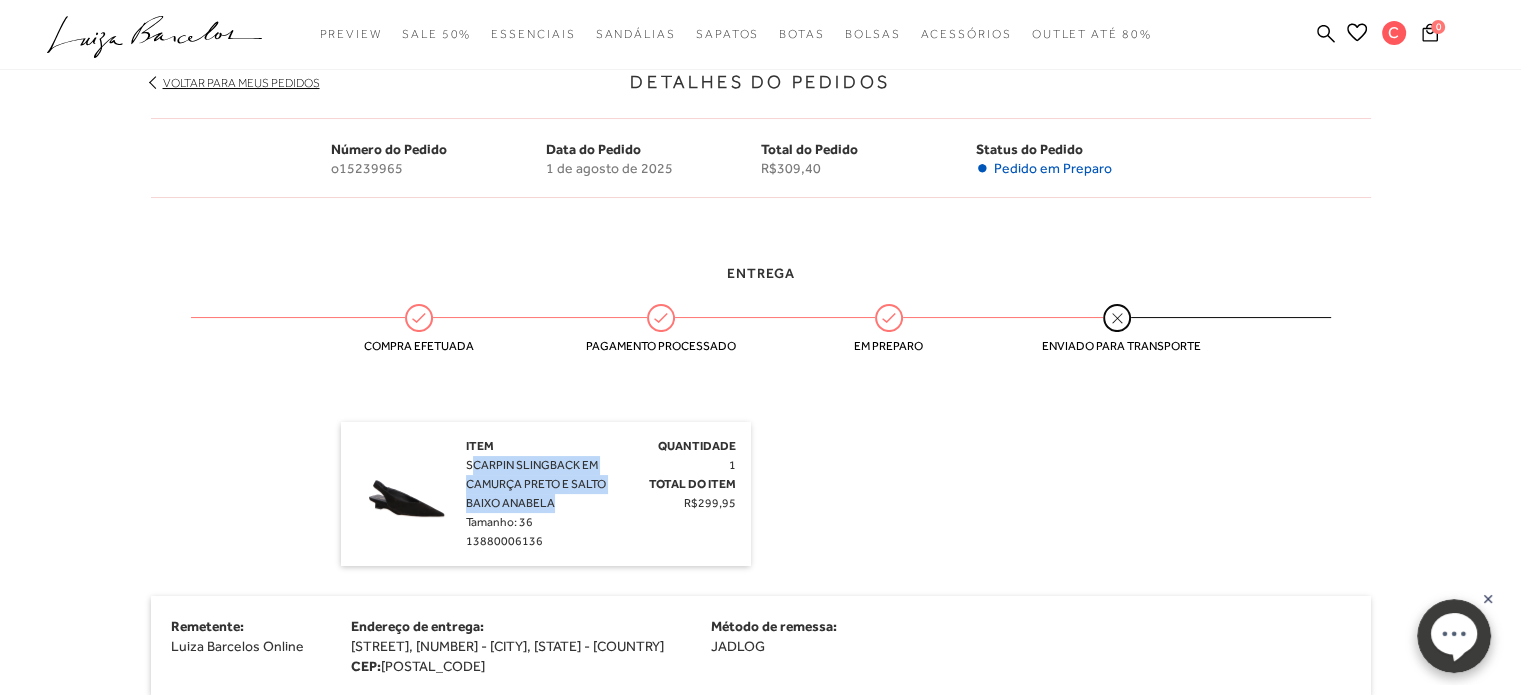 drag, startPoint x: 470, startPoint y: 462, endPoint x: 563, endPoint y: 500, distance: 100.46392 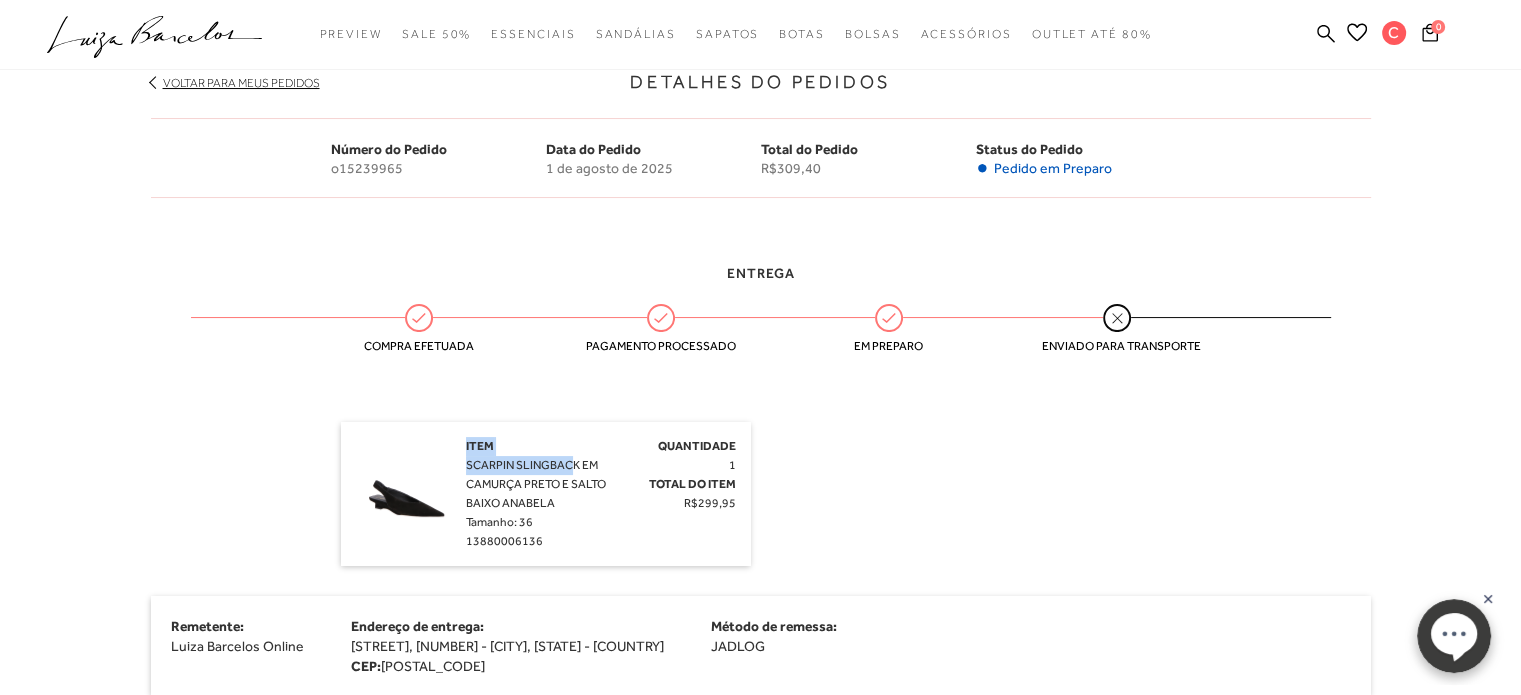 drag, startPoint x: 461, startPoint y: 463, endPoint x: 569, endPoint y: 461, distance: 108.01852 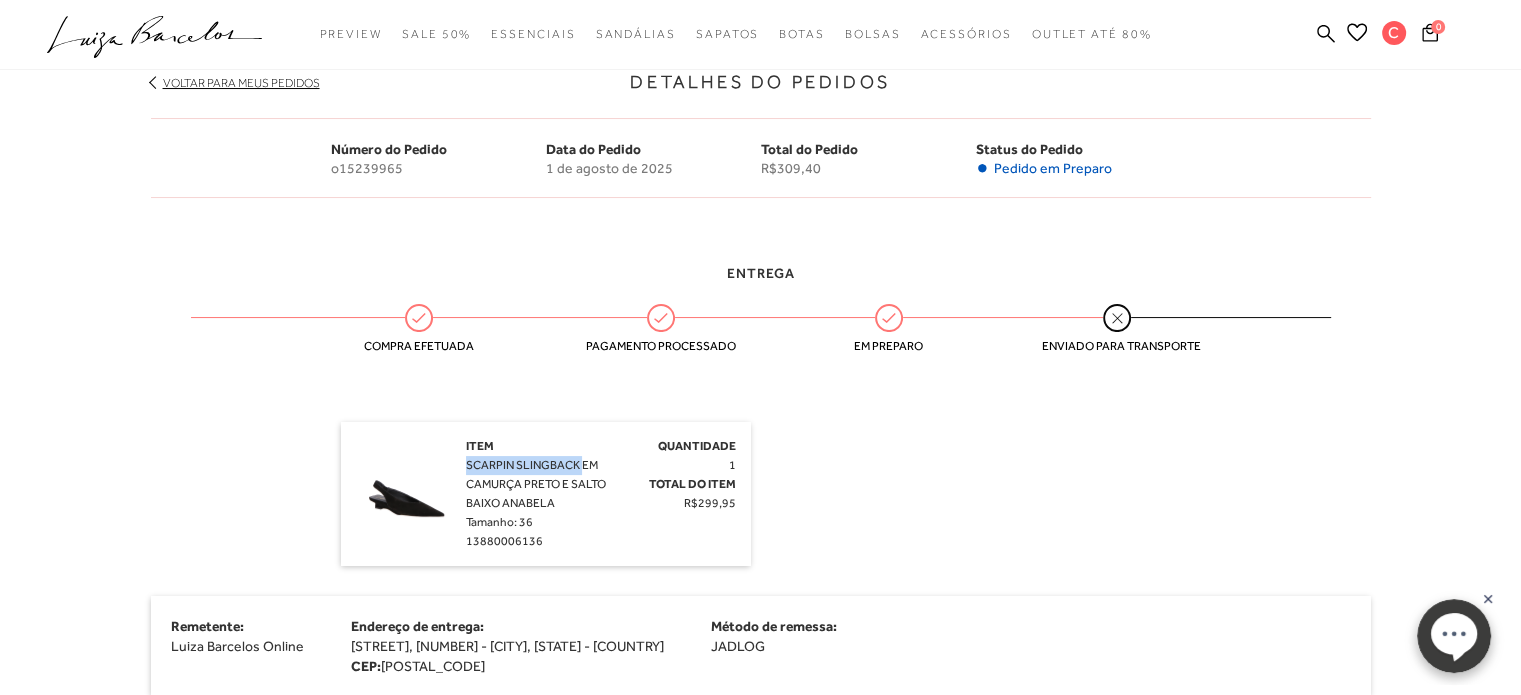 drag, startPoint x: 580, startPoint y: 462, endPoint x: 468, endPoint y: 468, distance: 112.1606 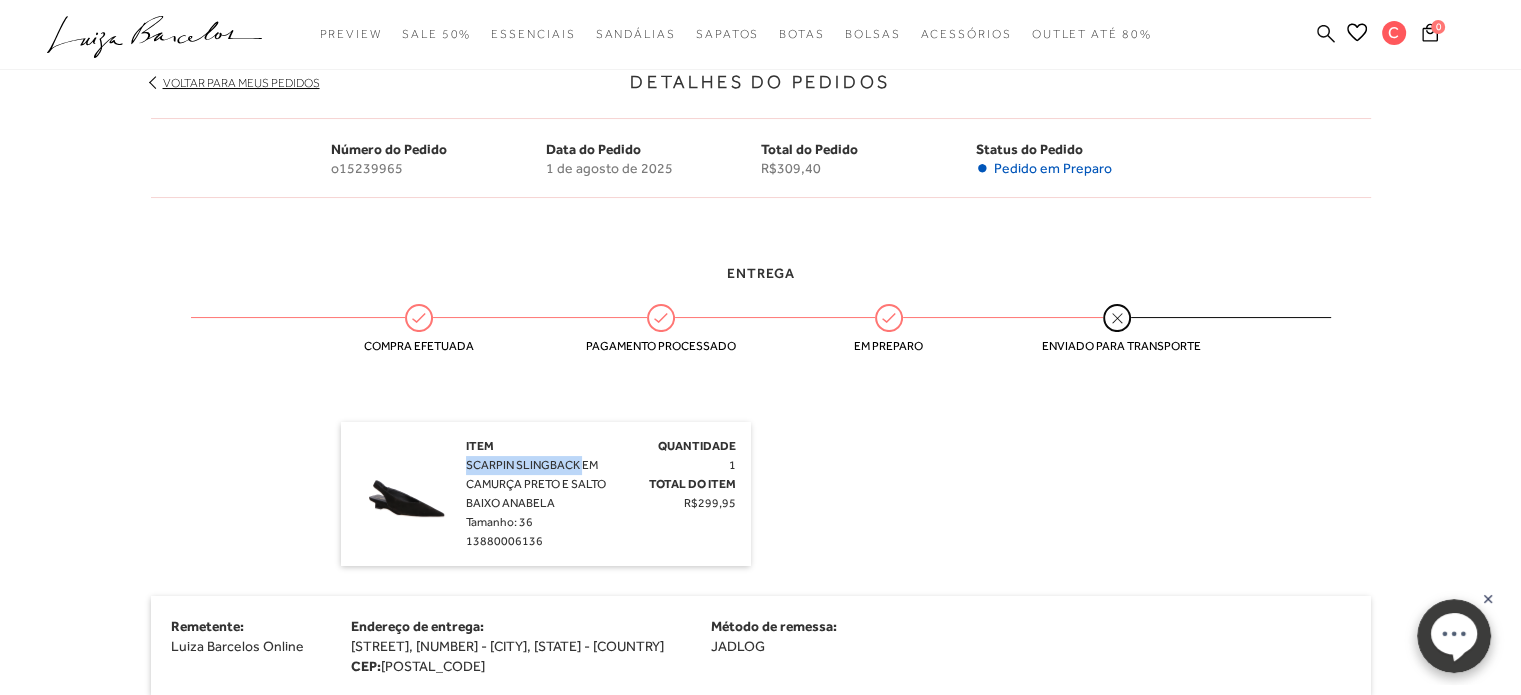 click 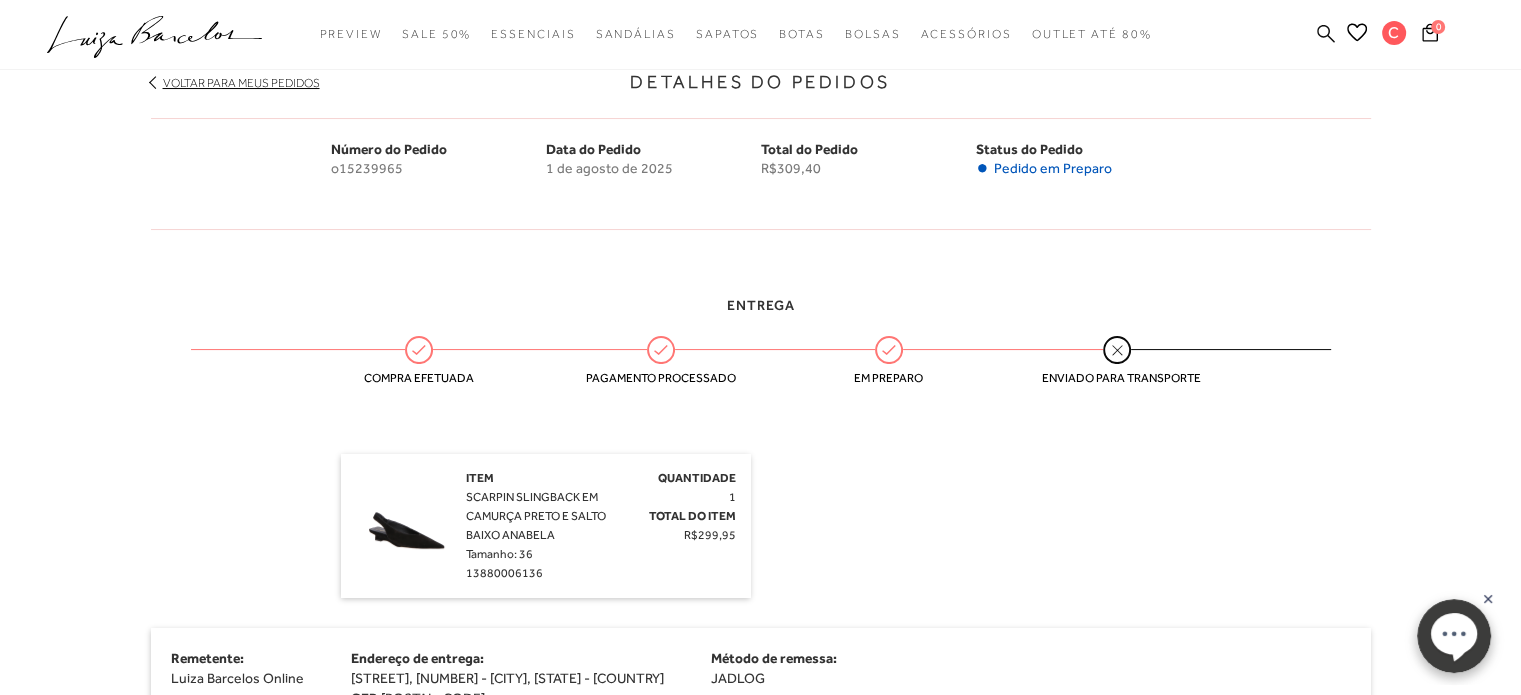 click 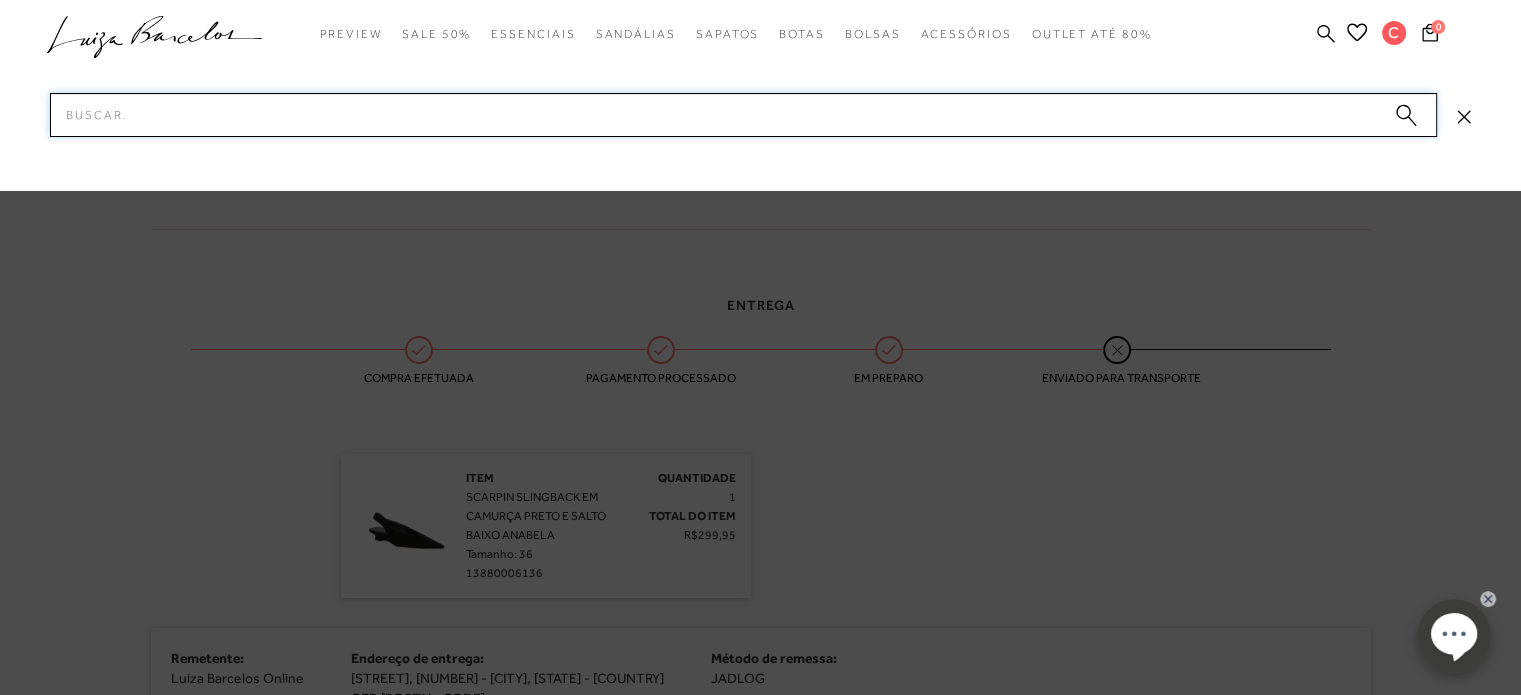 paste on "SCARPIN SLINGBACK" 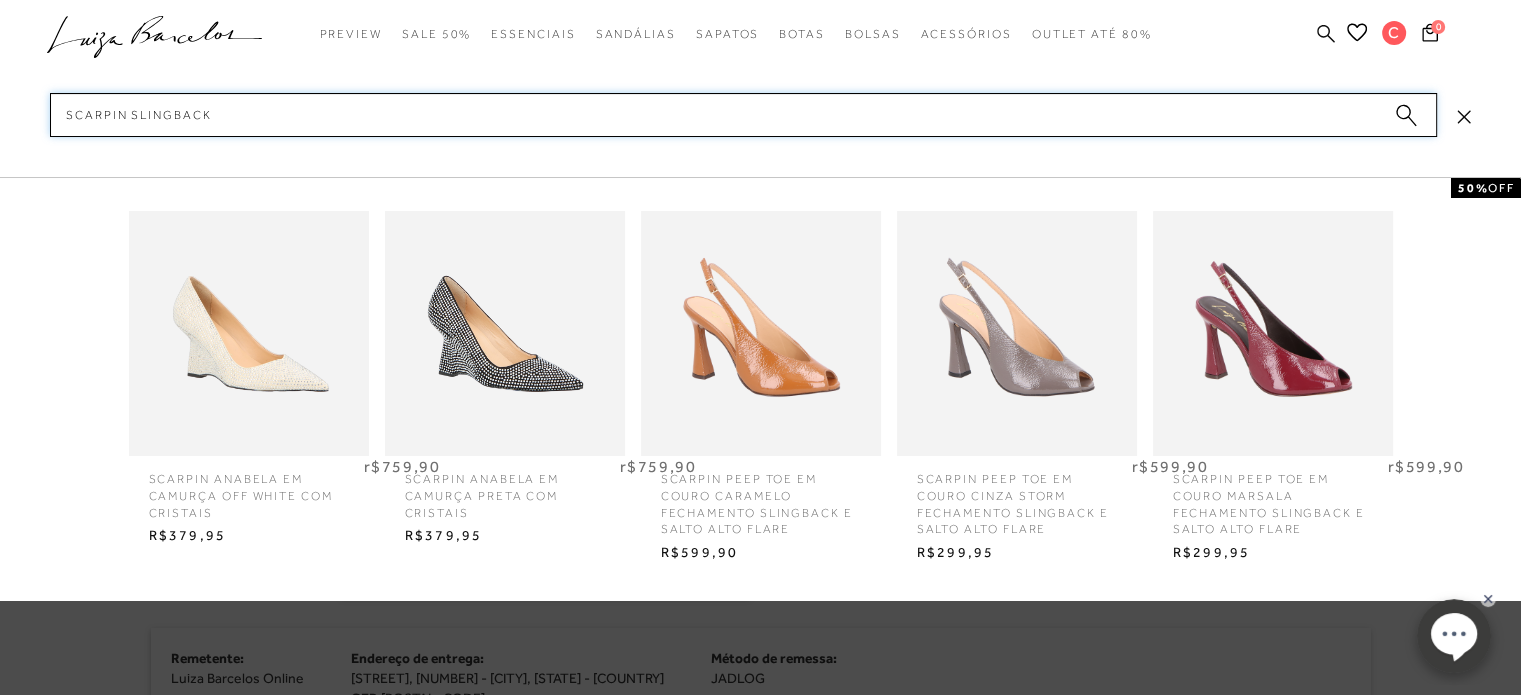 type 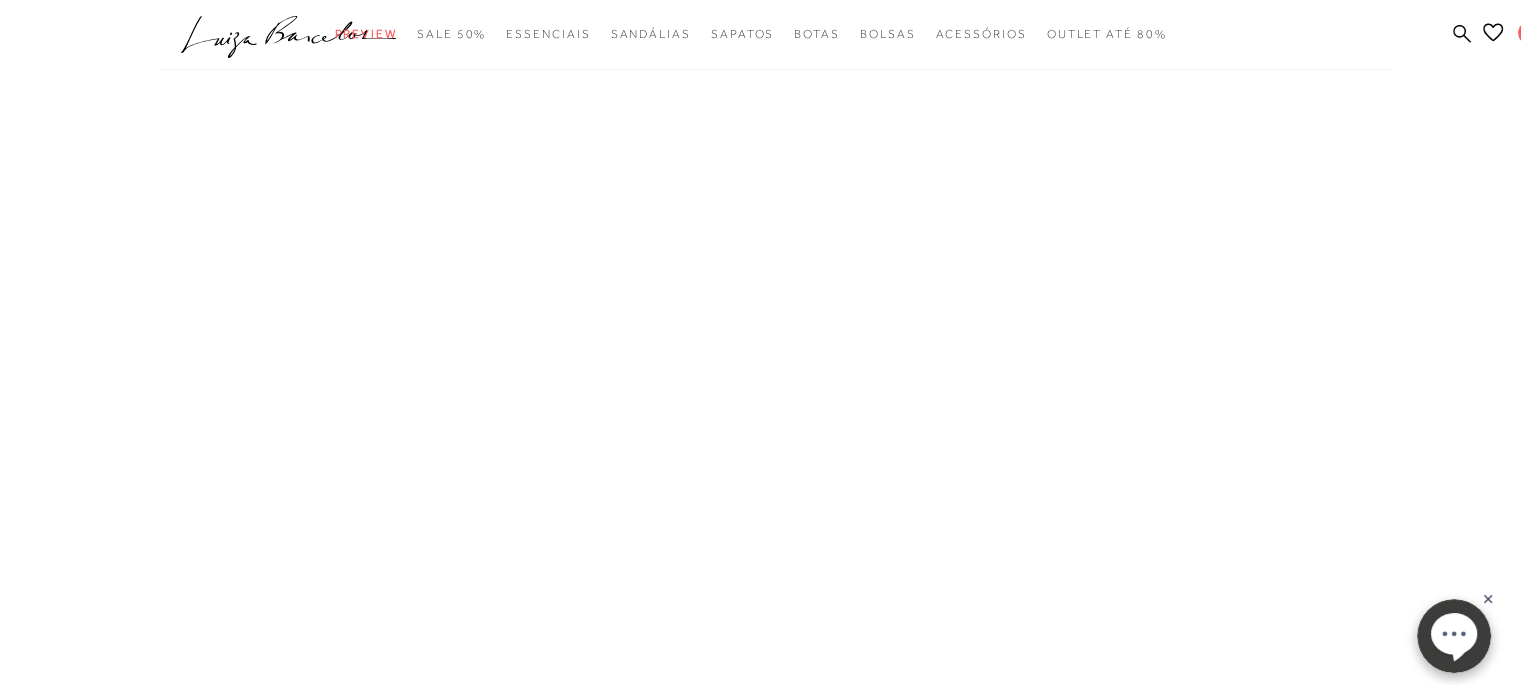 scroll, scrollTop: 0, scrollLeft: 0, axis: both 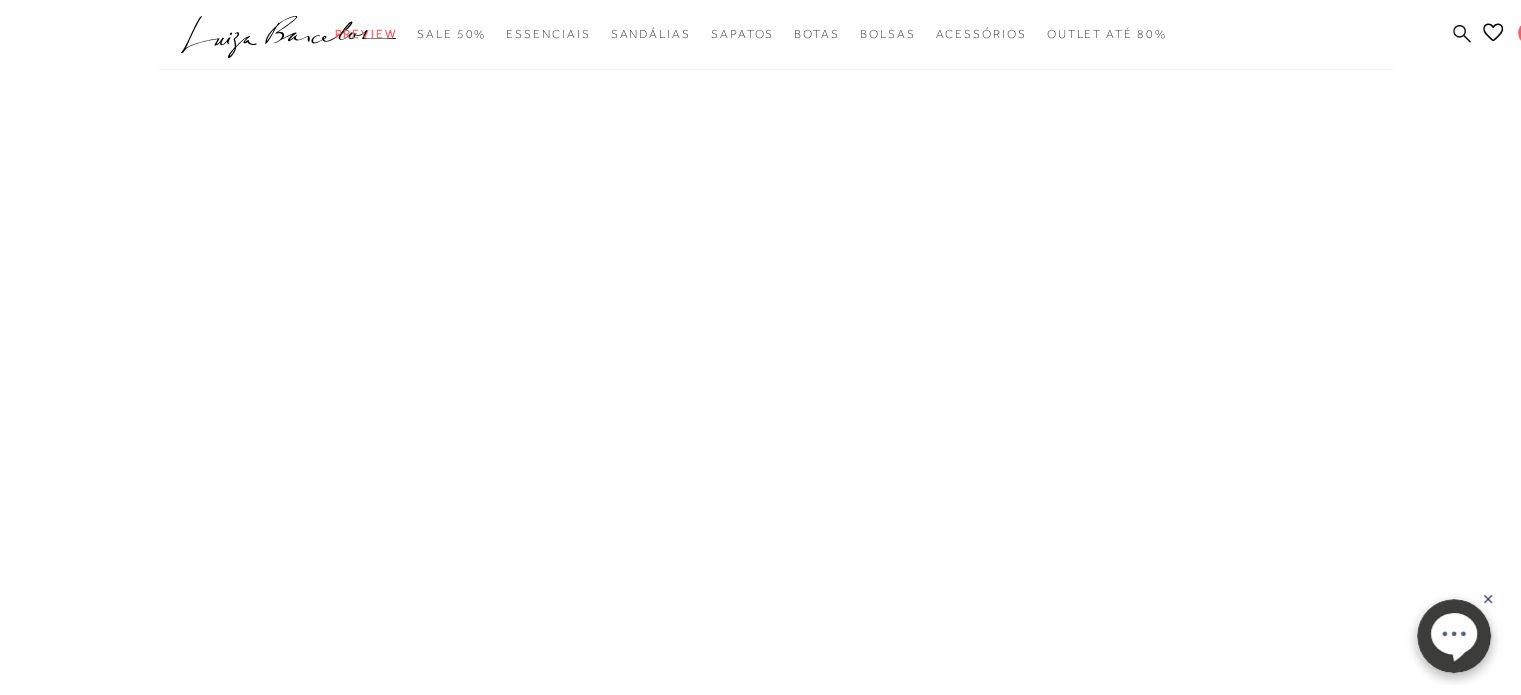 click 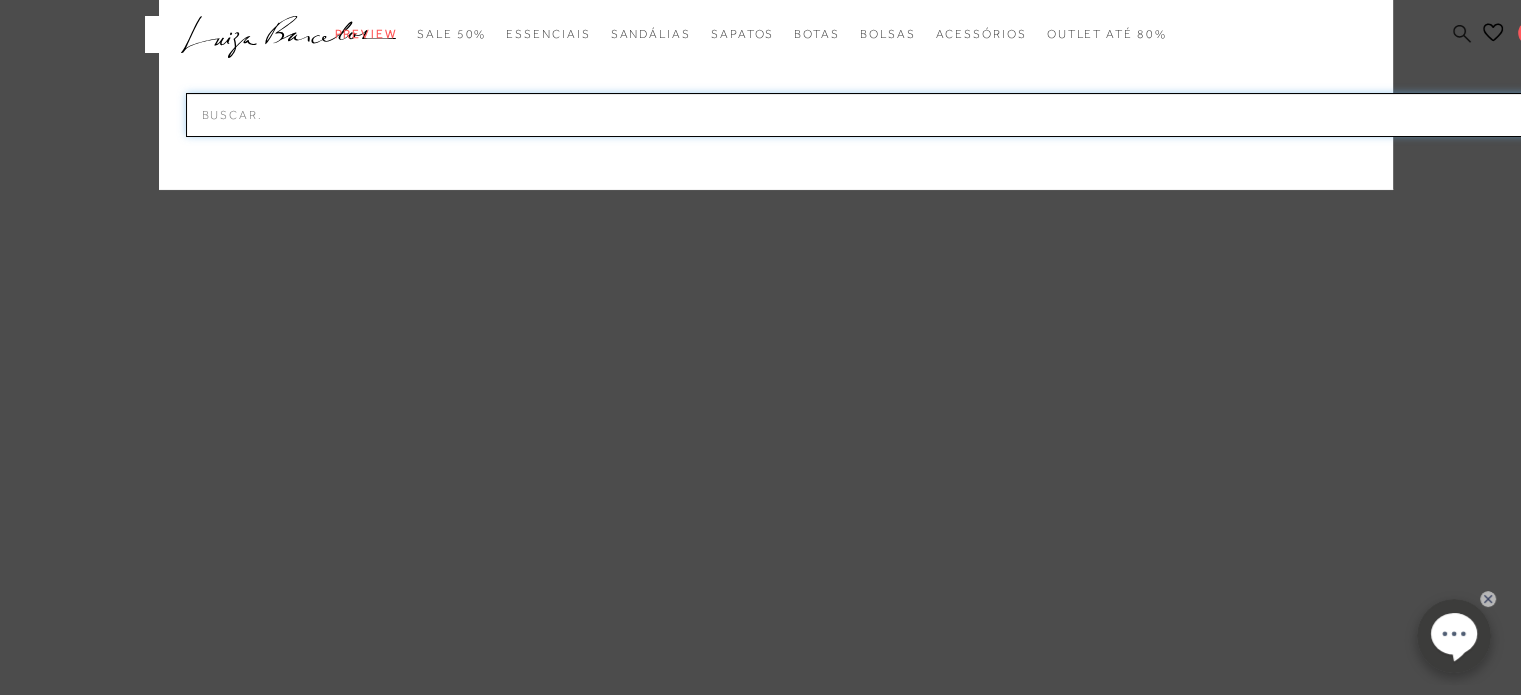 paste on "SCARPIN SLINGBACK" 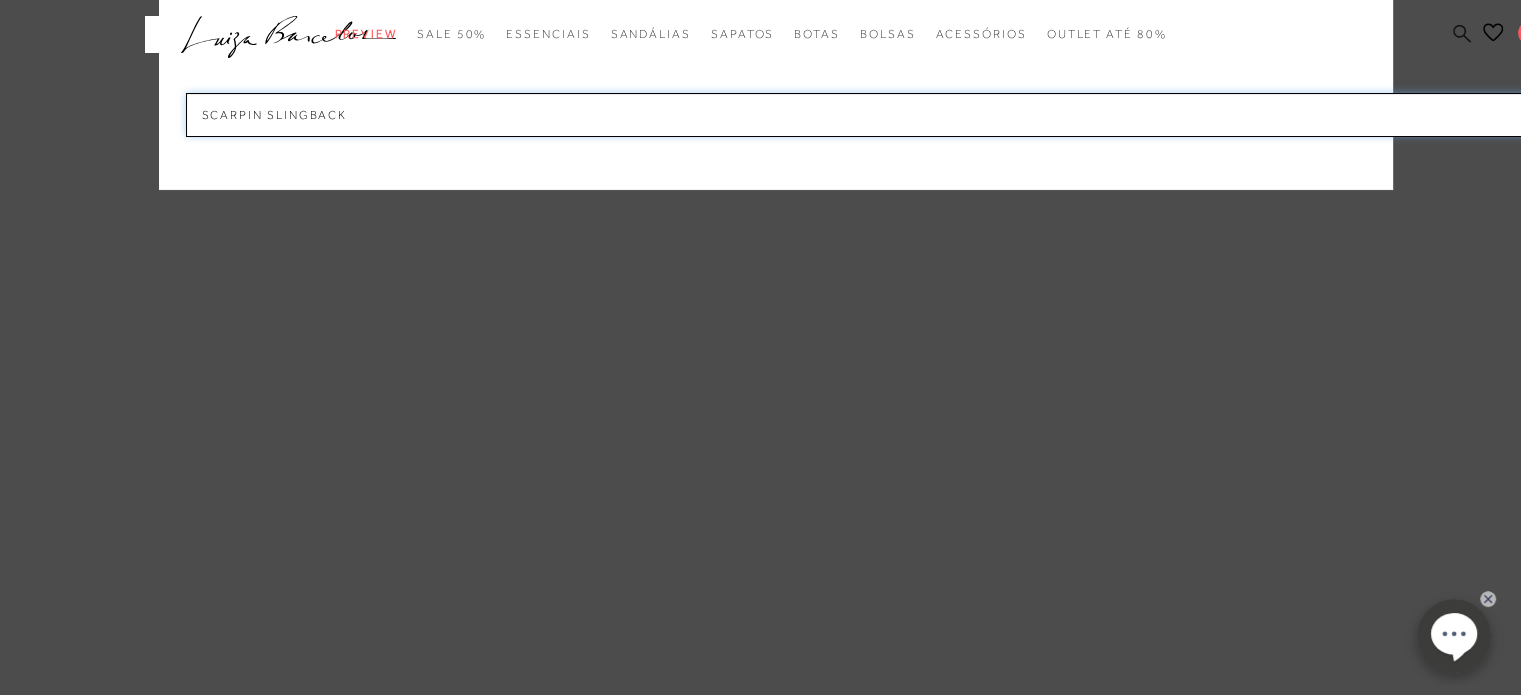 type 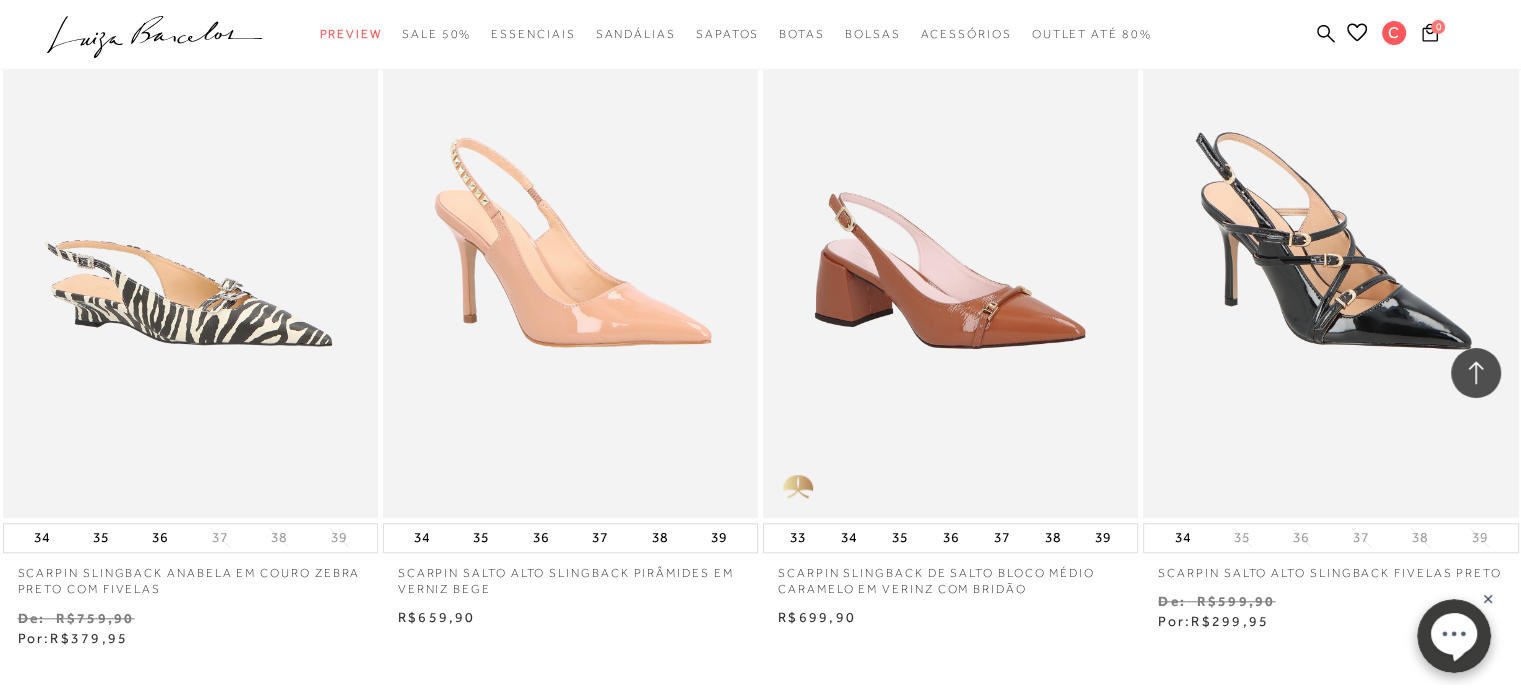 scroll, scrollTop: 1700, scrollLeft: 0, axis: vertical 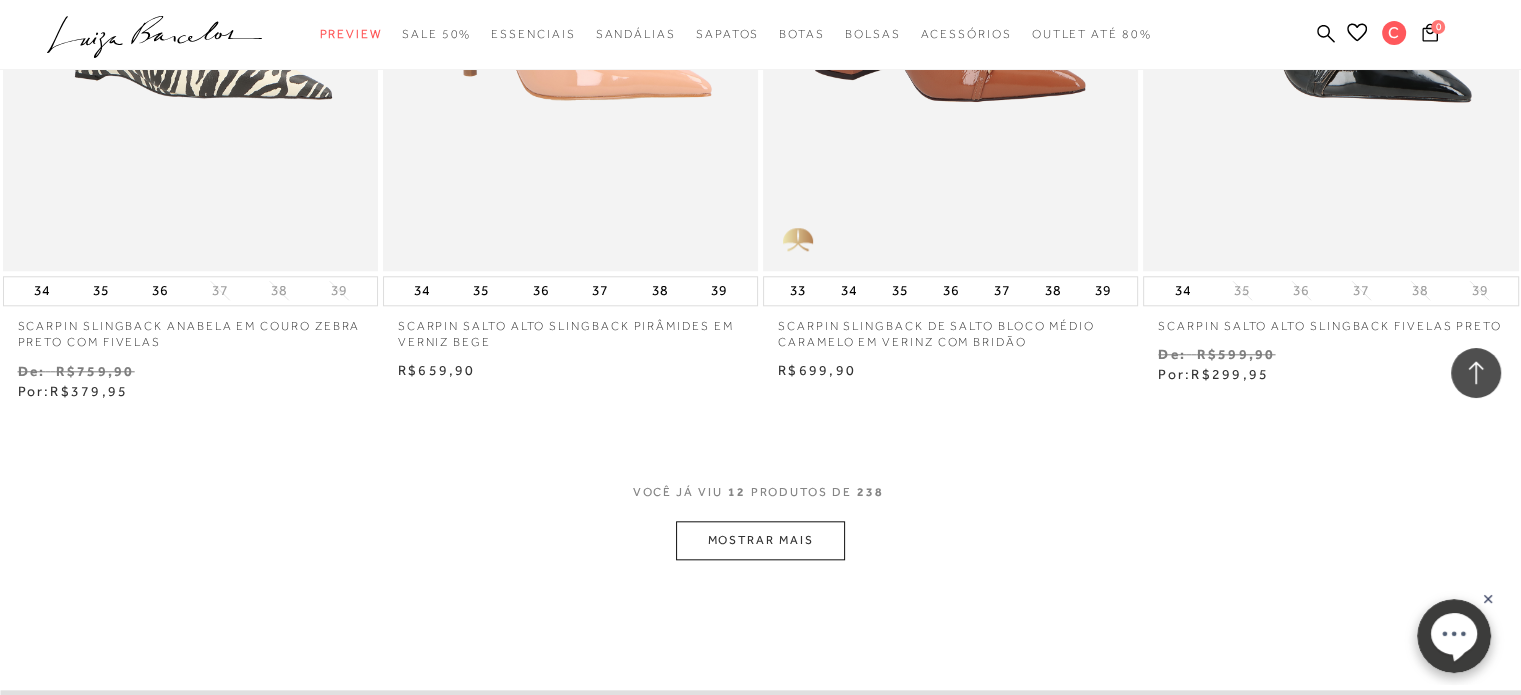 click on "MOSTRAR MAIS" at bounding box center (760, 540) 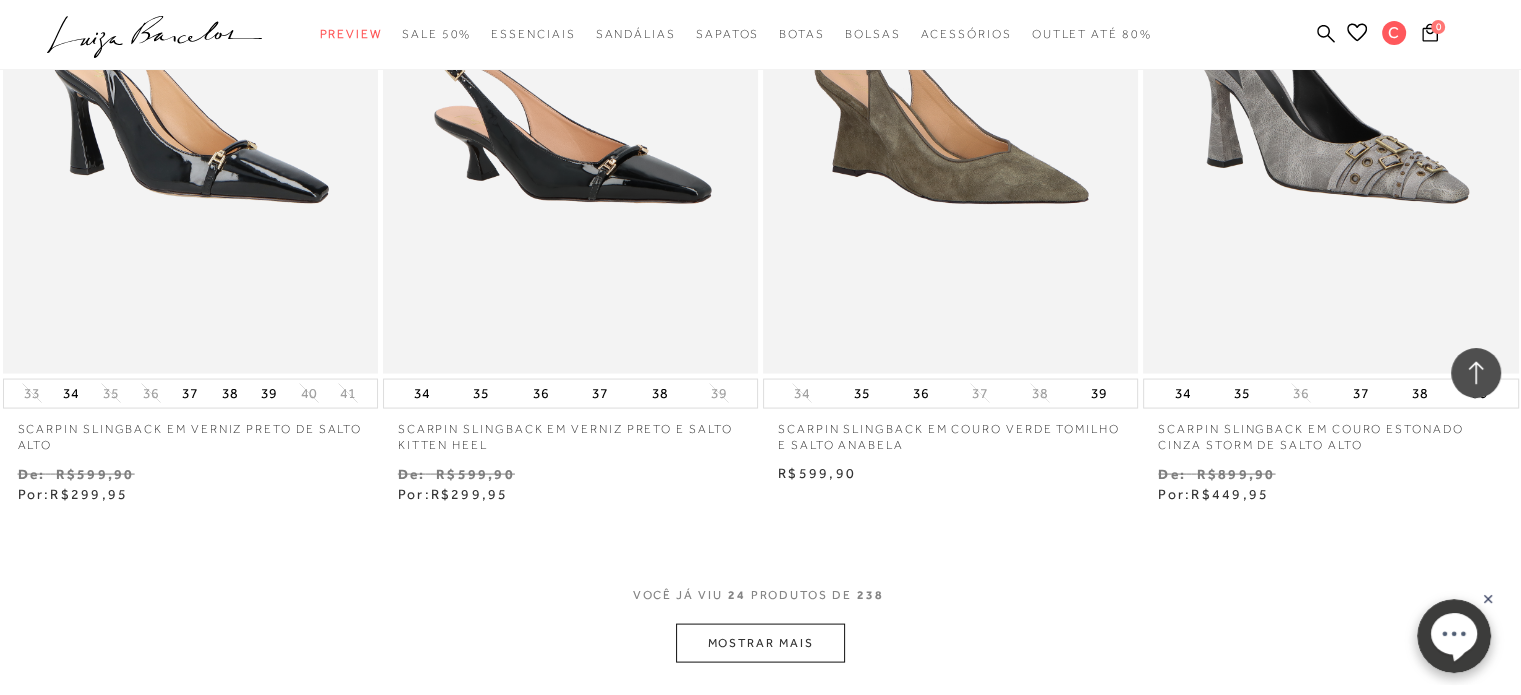 scroll, scrollTop: 4000, scrollLeft: 0, axis: vertical 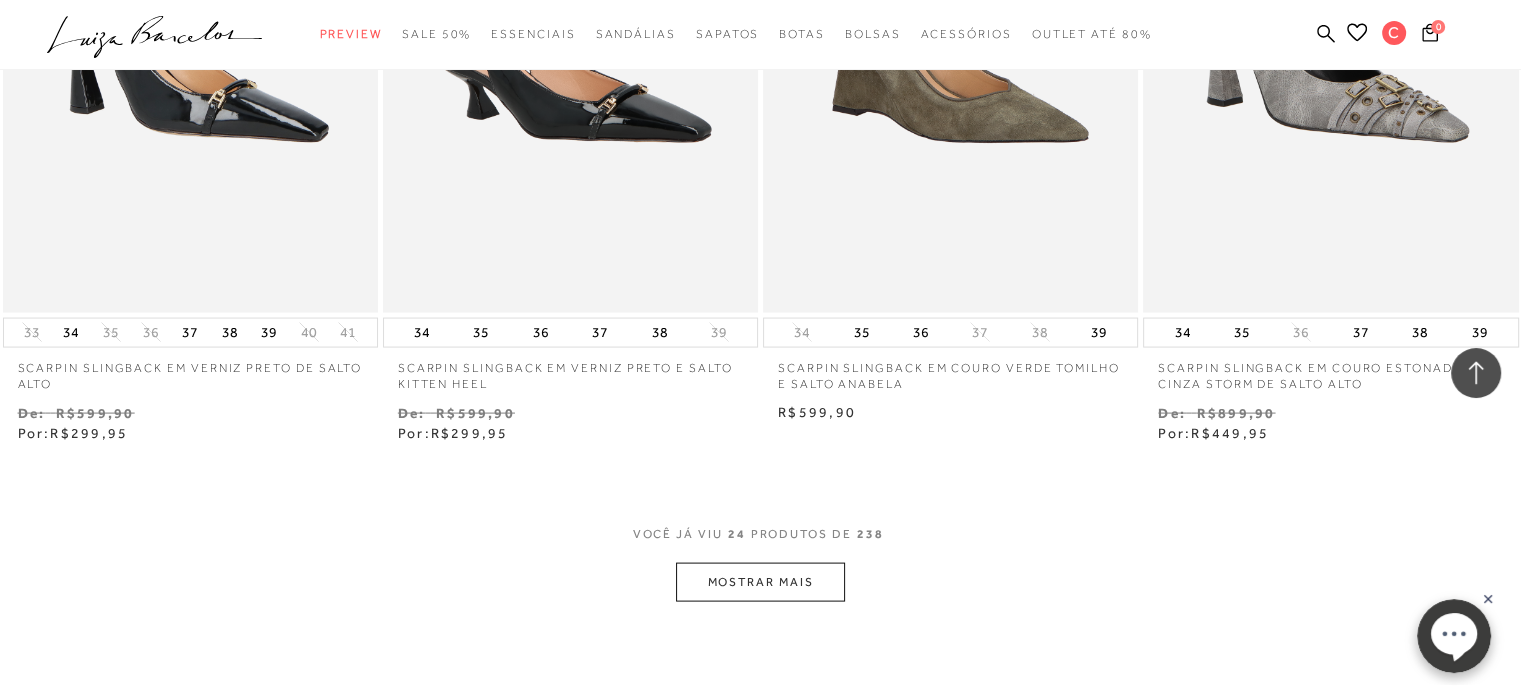click on "MOSTRAR MAIS" at bounding box center [760, 582] 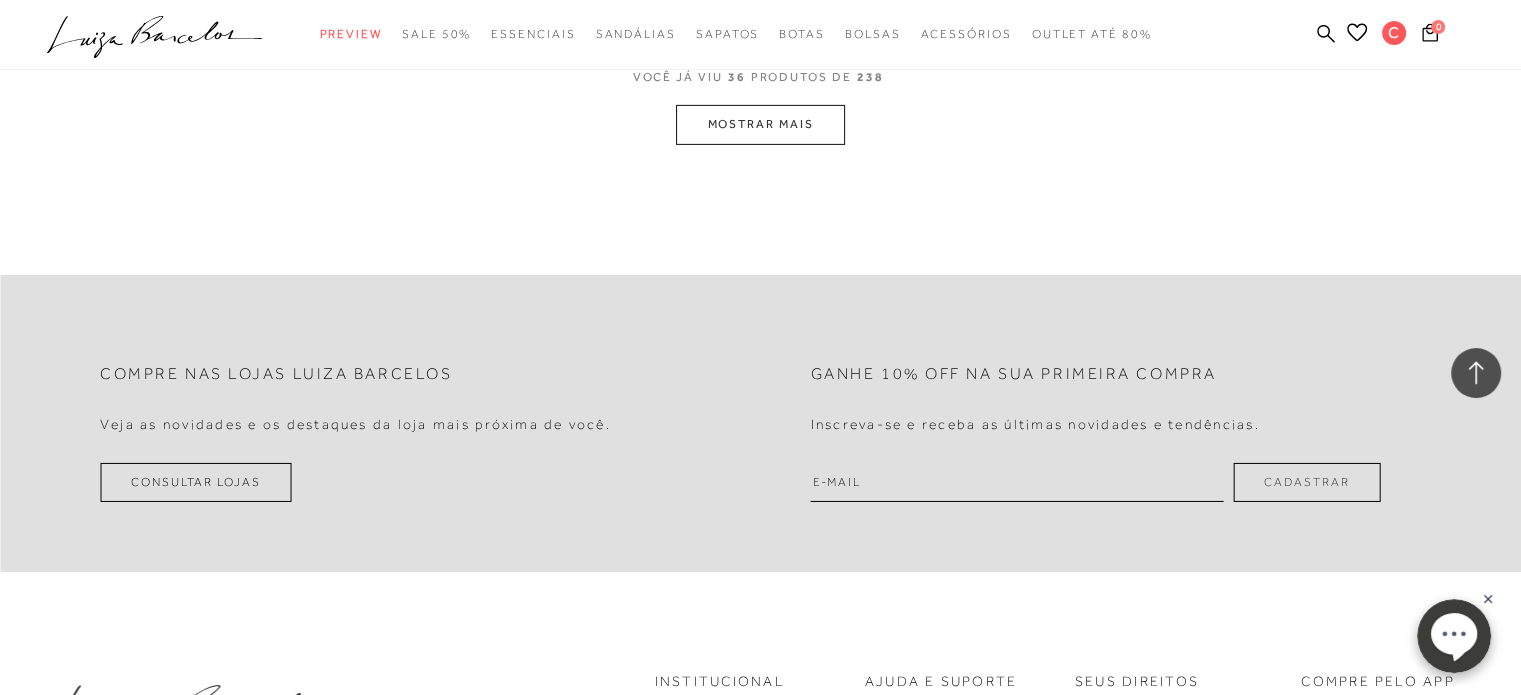scroll, scrollTop: 6600, scrollLeft: 0, axis: vertical 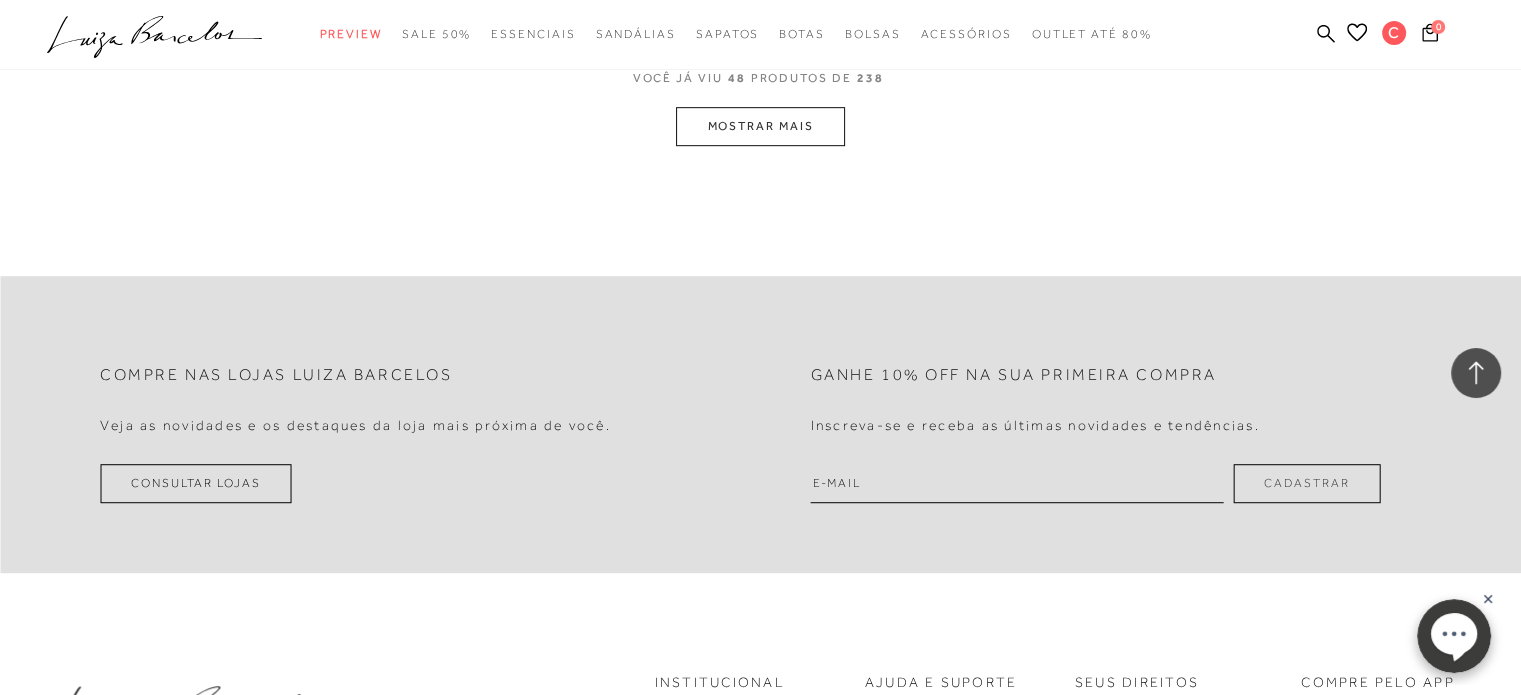 click on "MOSTRAR MAIS" at bounding box center (760, 126) 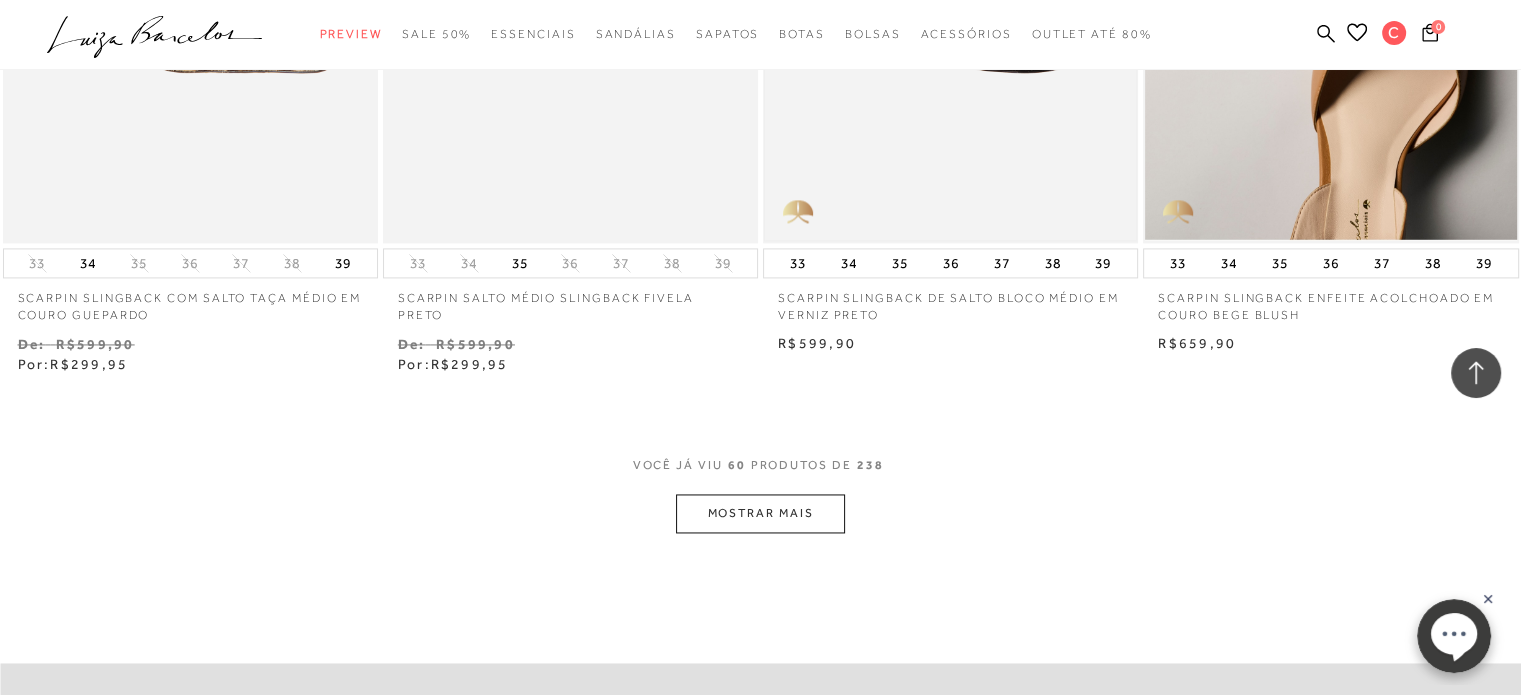 scroll, scrollTop: 10524, scrollLeft: 0, axis: vertical 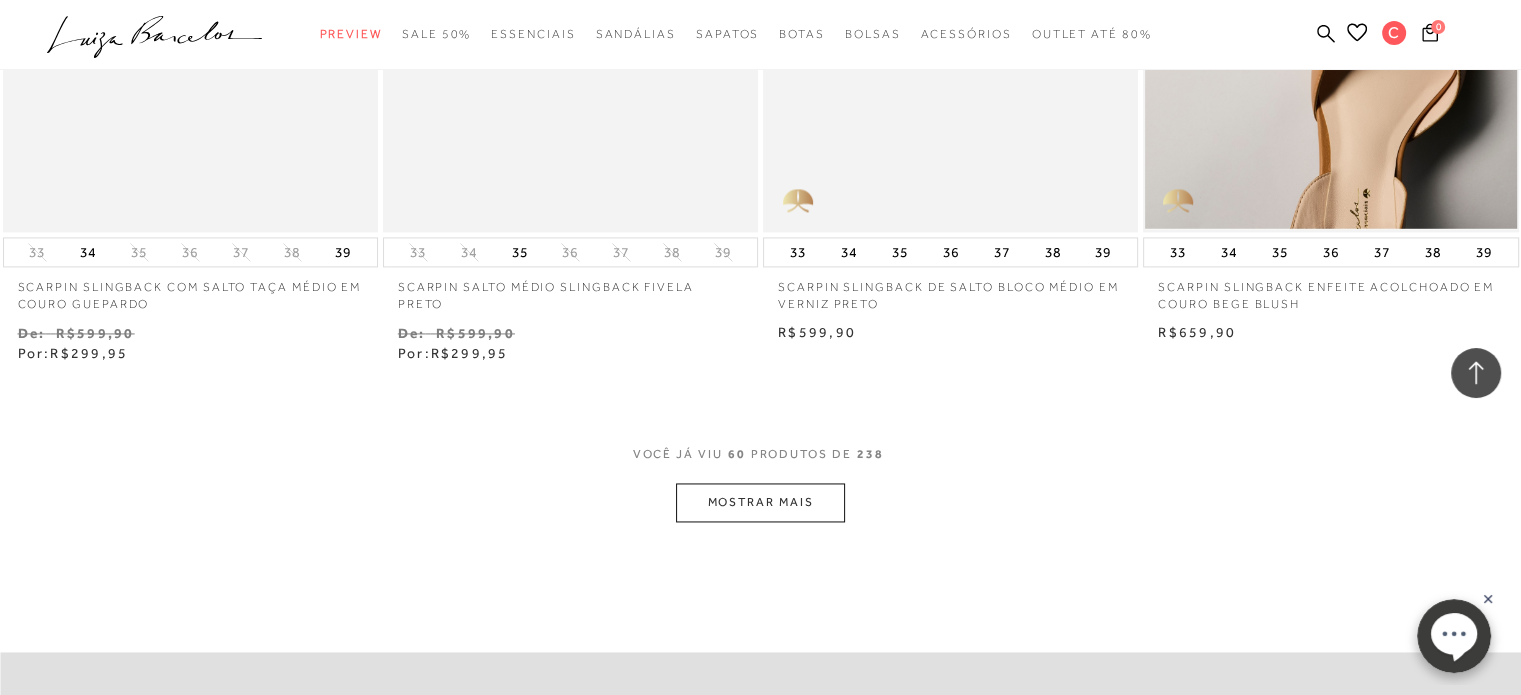 click on "MOSTRAR MAIS" at bounding box center (760, 502) 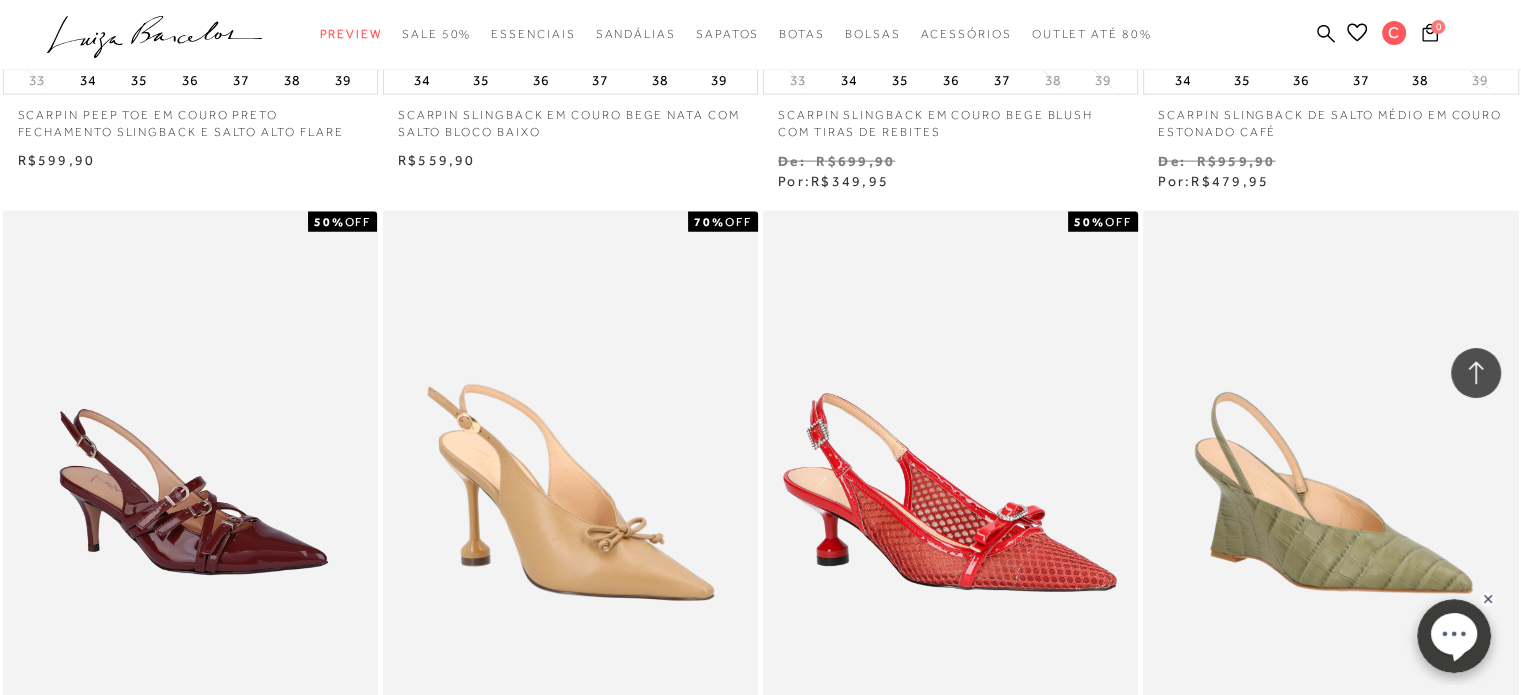 scroll, scrollTop: 12524, scrollLeft: 0, axis: vertical 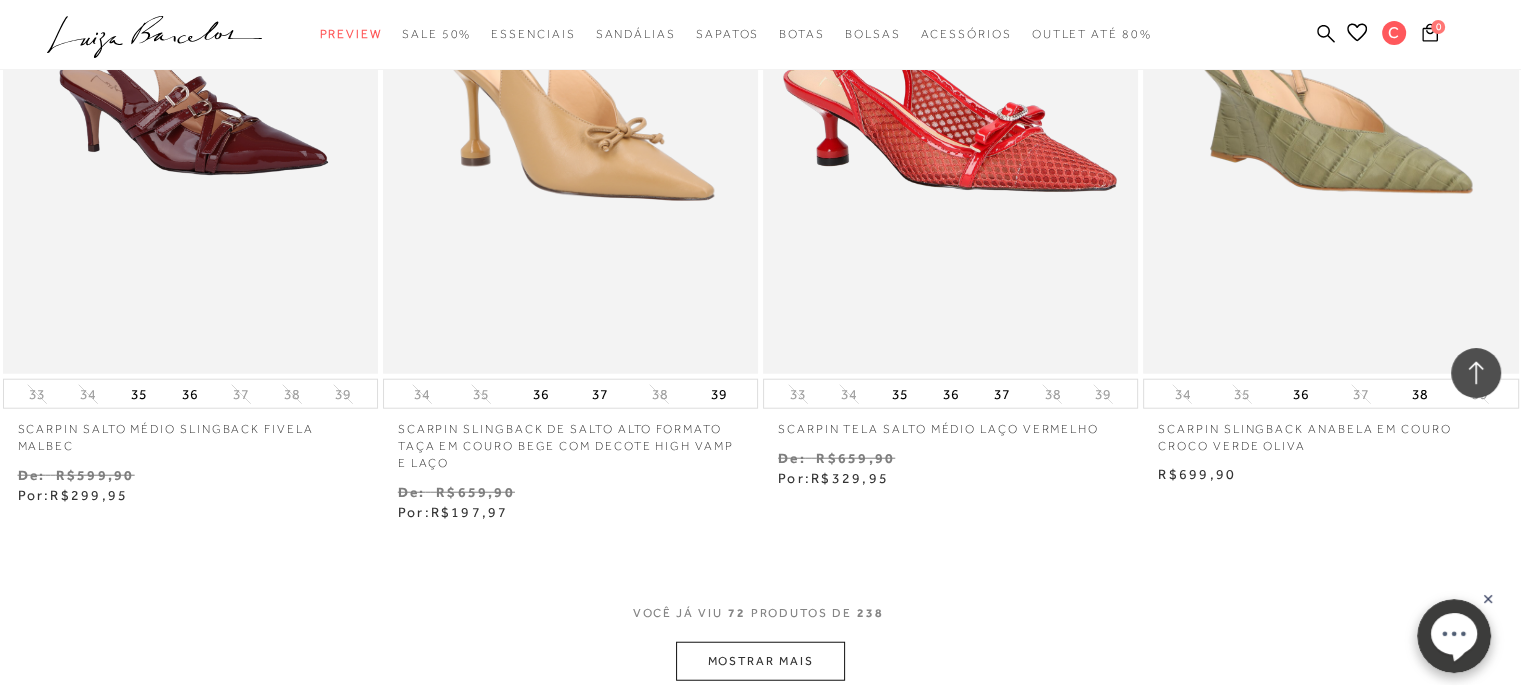 click on "MOSTRAR MAIS" at bounding box center [760, 661] 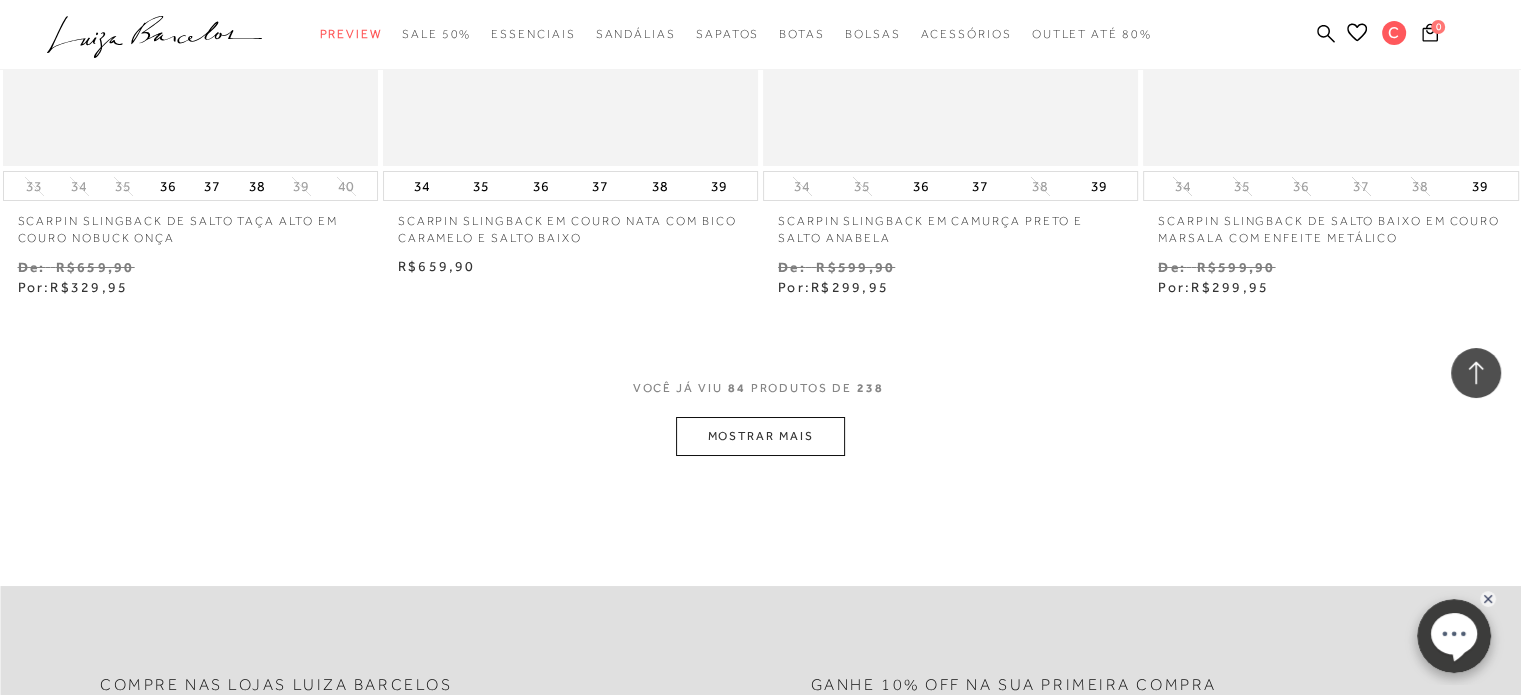 scroll, scrollTop: 14924, scrollLeft: 0, axis: vertical 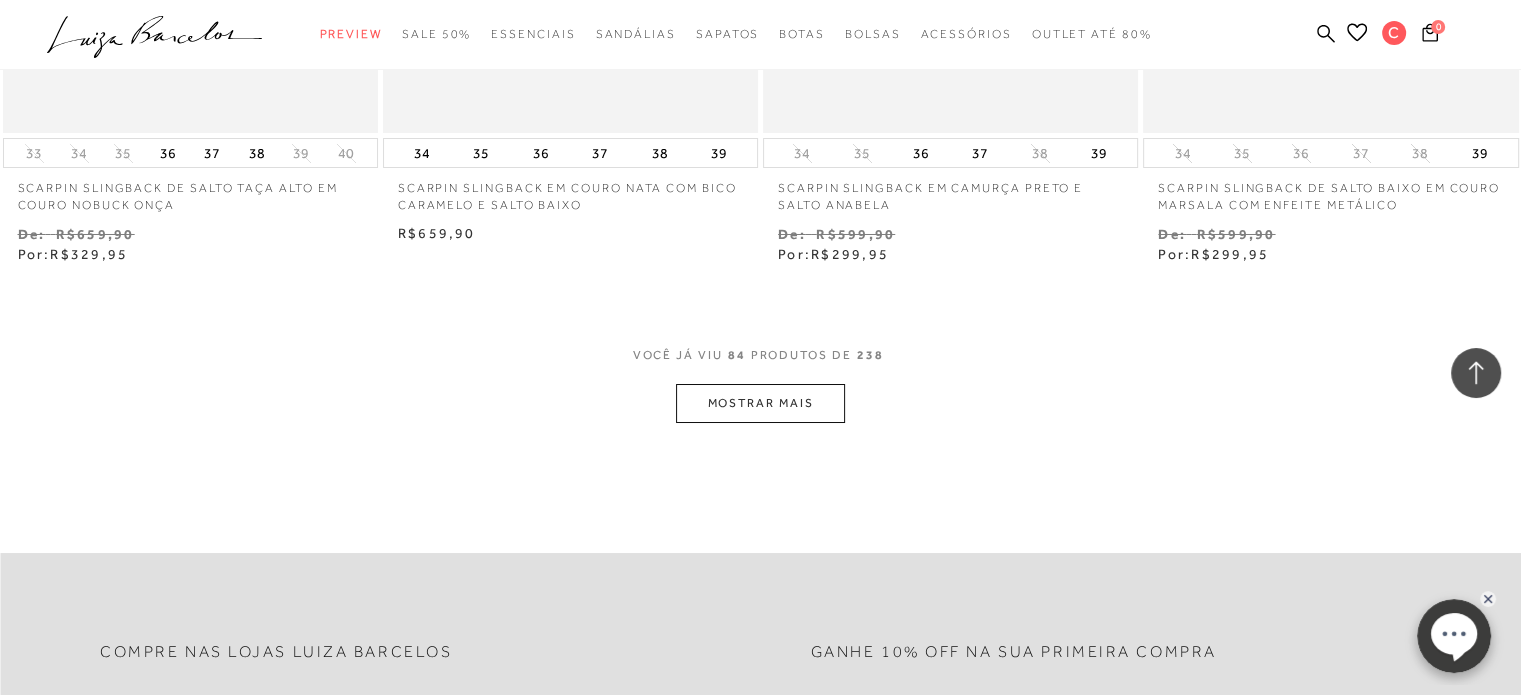 click on "MOSTRAR MAIS" at bounding box center [760, 403] 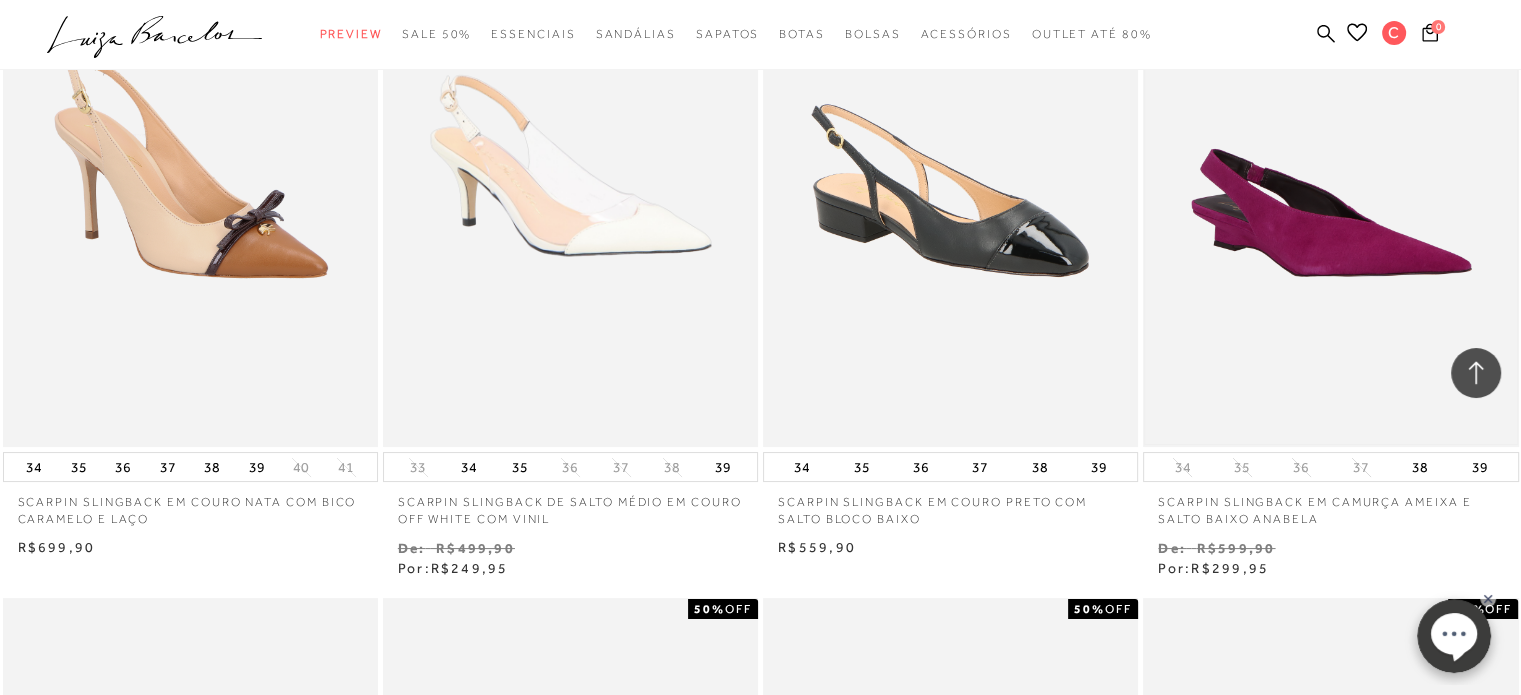 click at bounding box center (1330, 165) 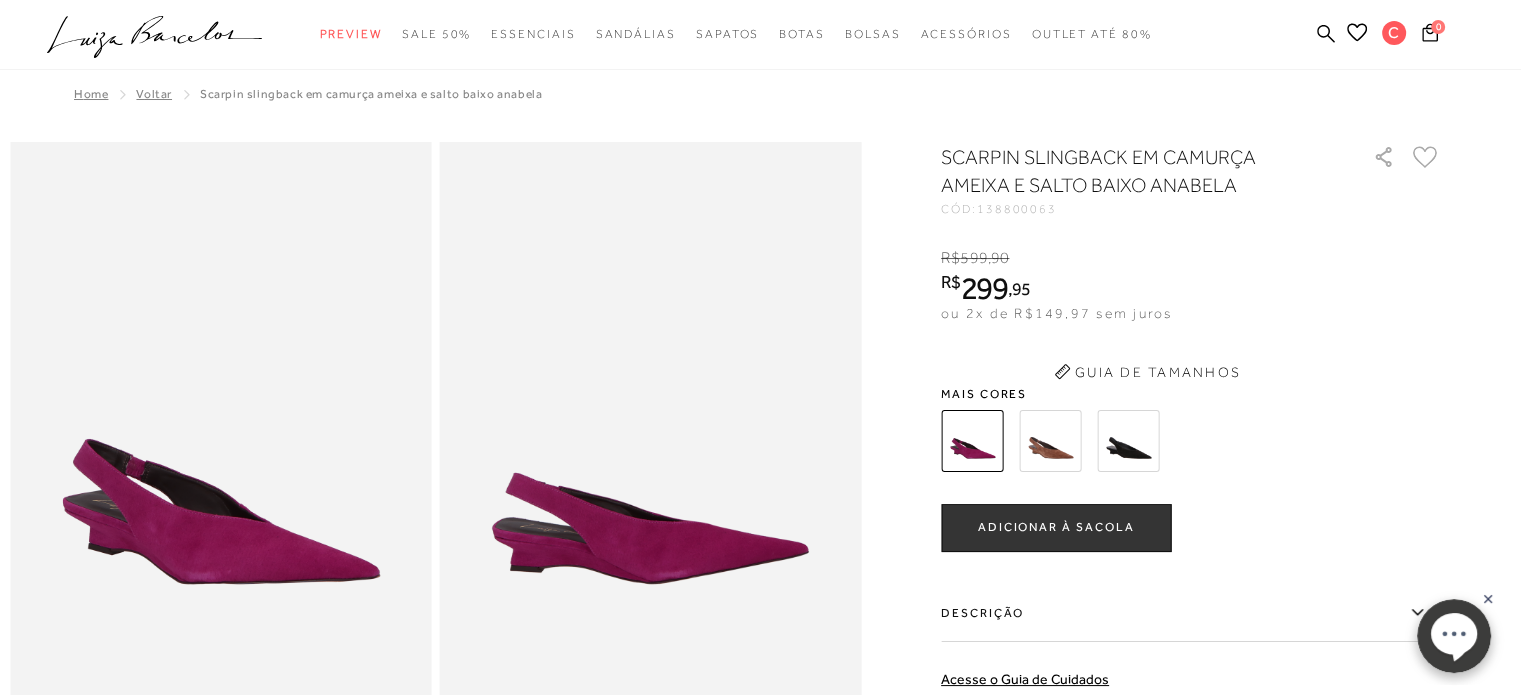 scroll, scrollTop: 0, scrollLeft: 0, axis: both 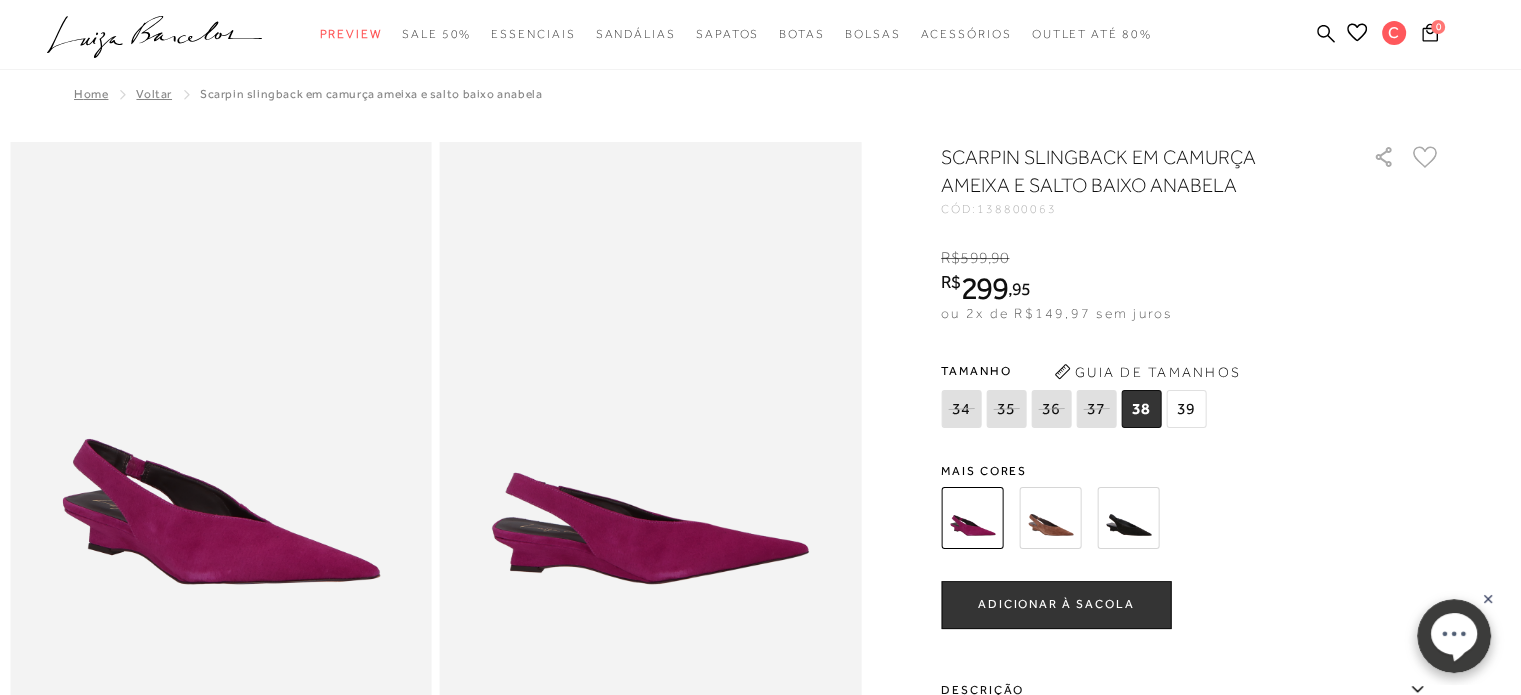 click on "34
35
36
37" at bounding box center [1076, 411] 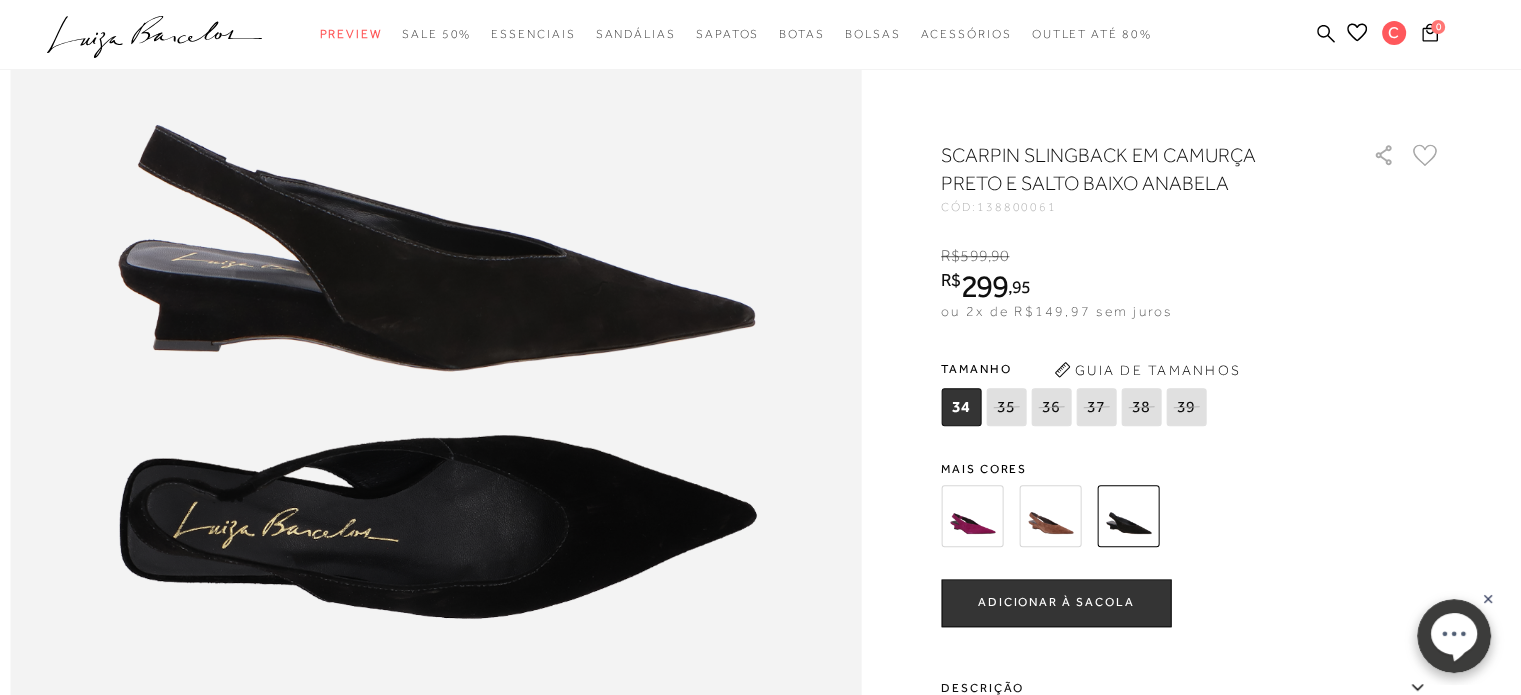 scroll, scrollTop: 1400, scrollLeft: 0, axis: vertical 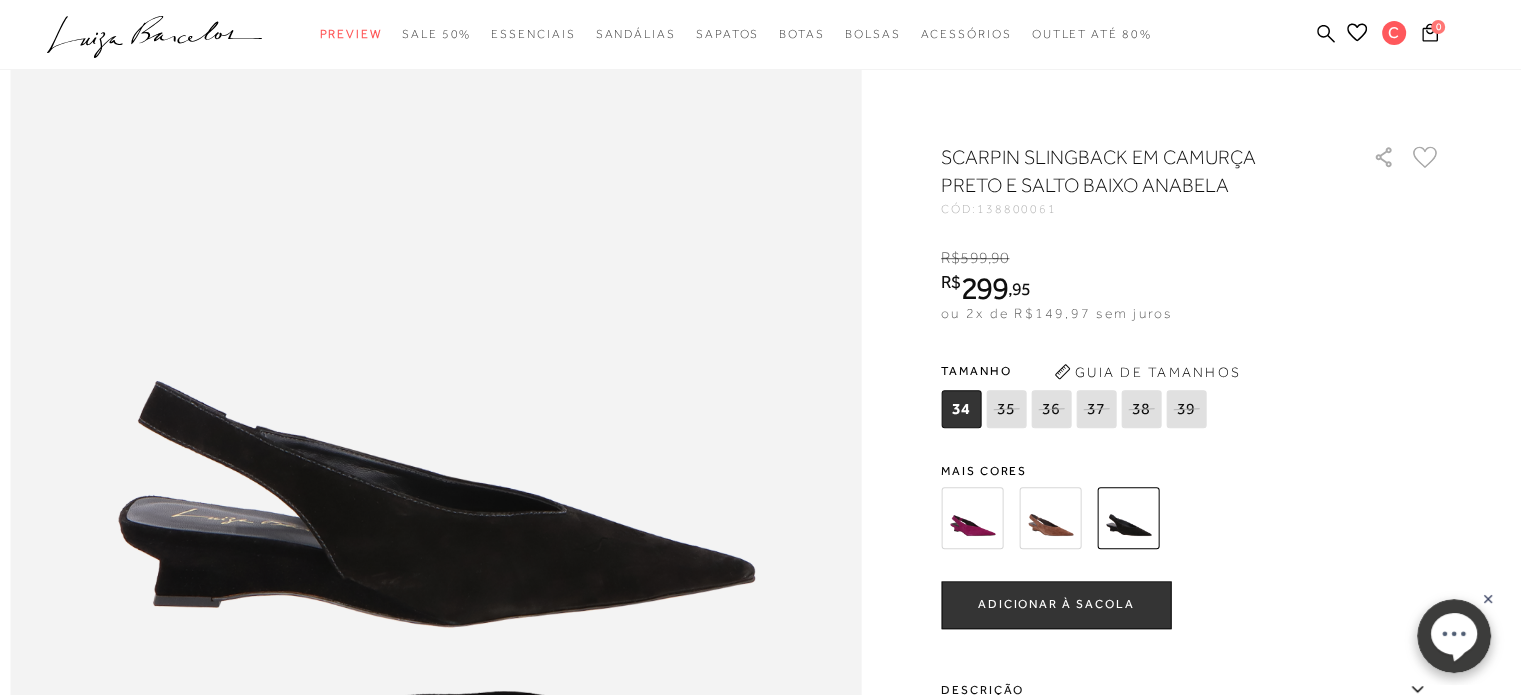 click at bounding box center (1050, 518) 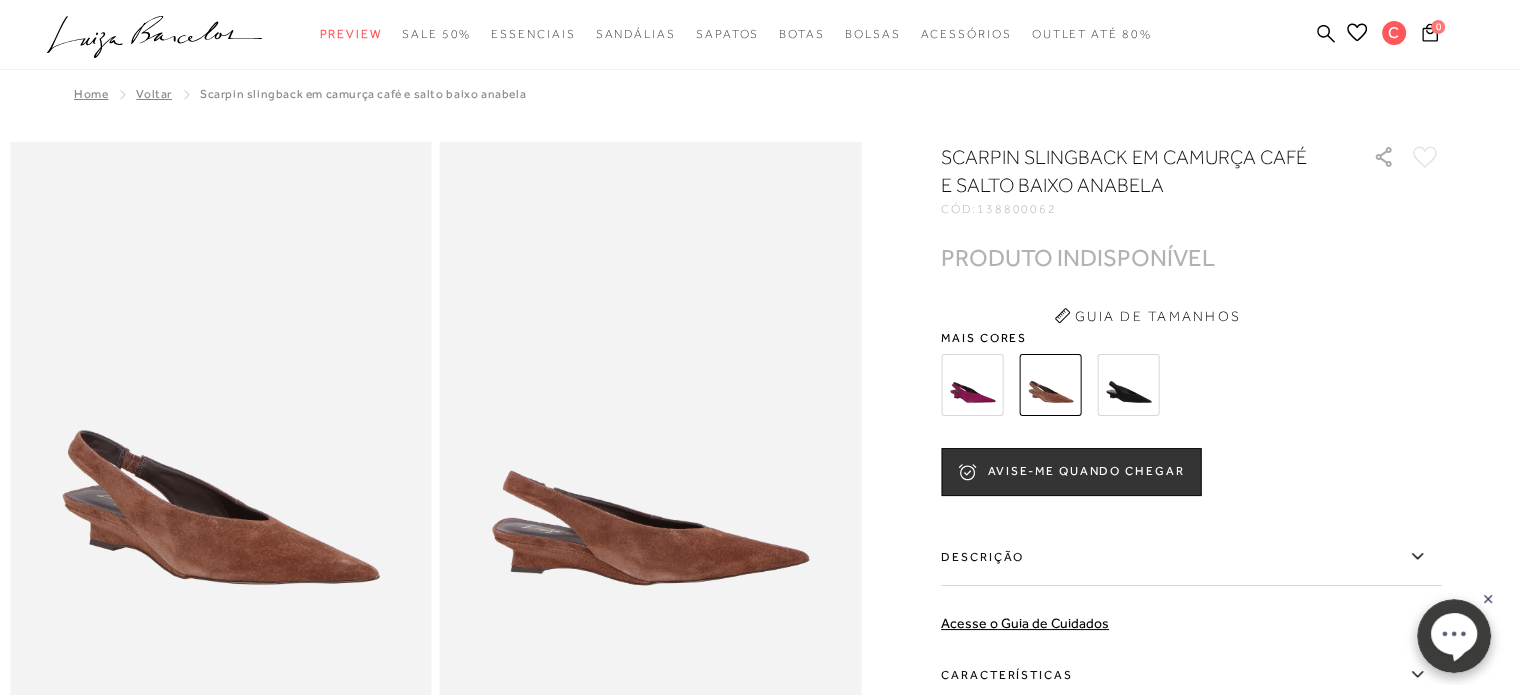 scroll, scrollTop: 0, scrollLeft: 0, axis: both 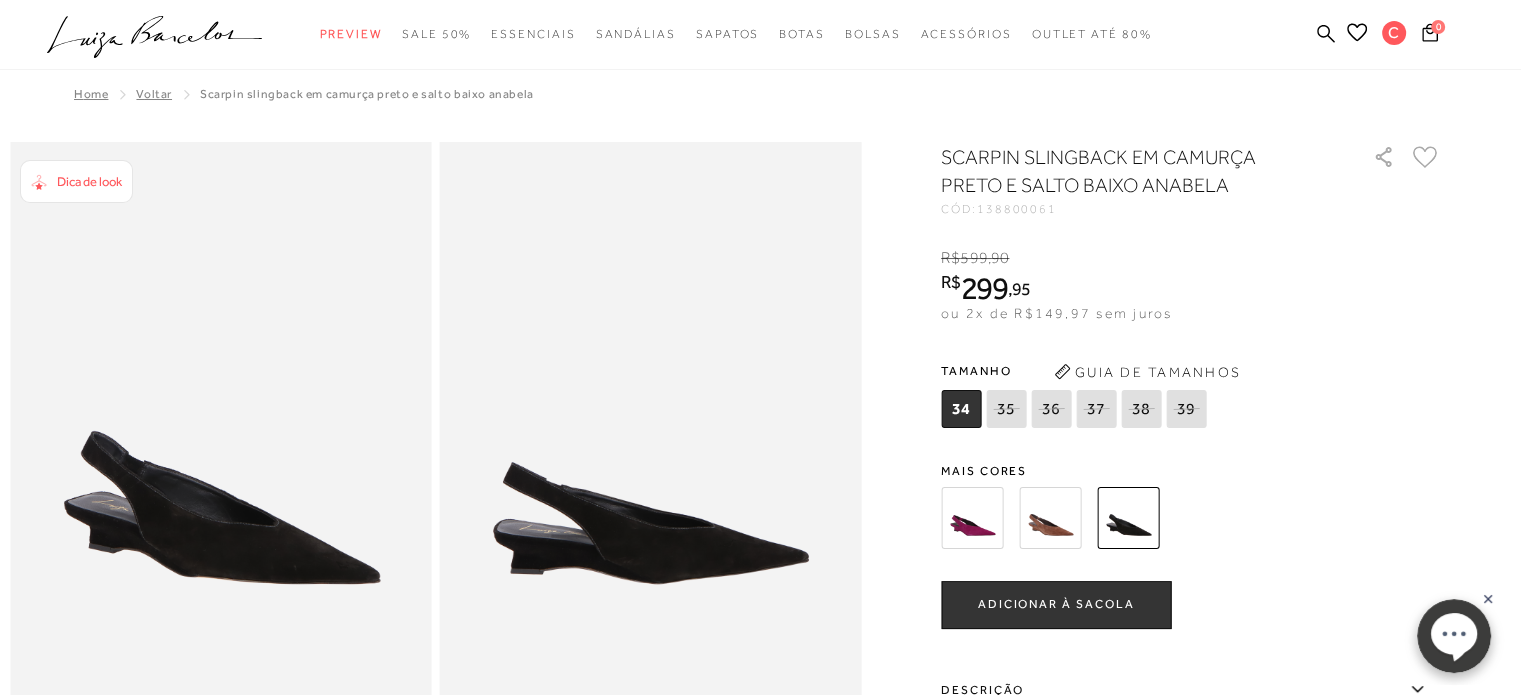click at bounding box center [972, 518] 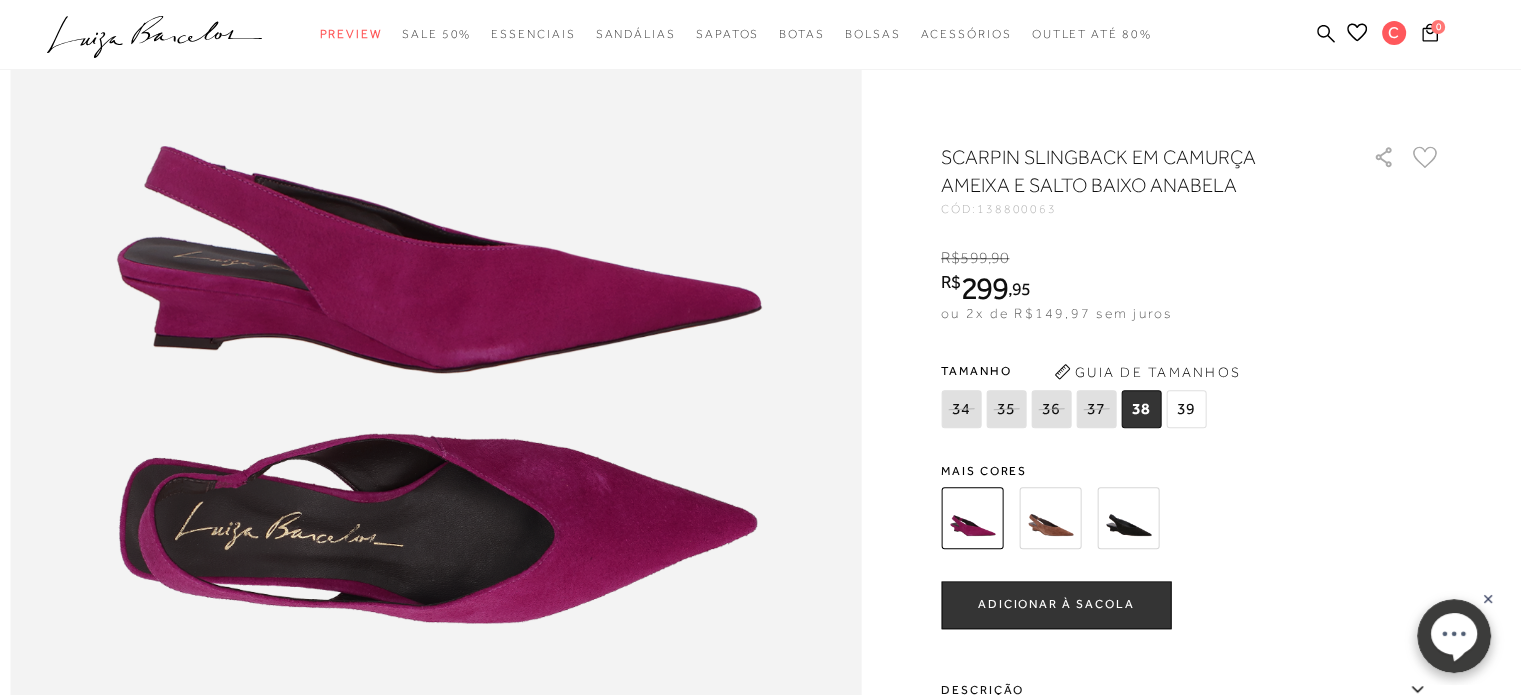 scroll, scrollTop: 1600, scrollLeft: 0, axis: vertical 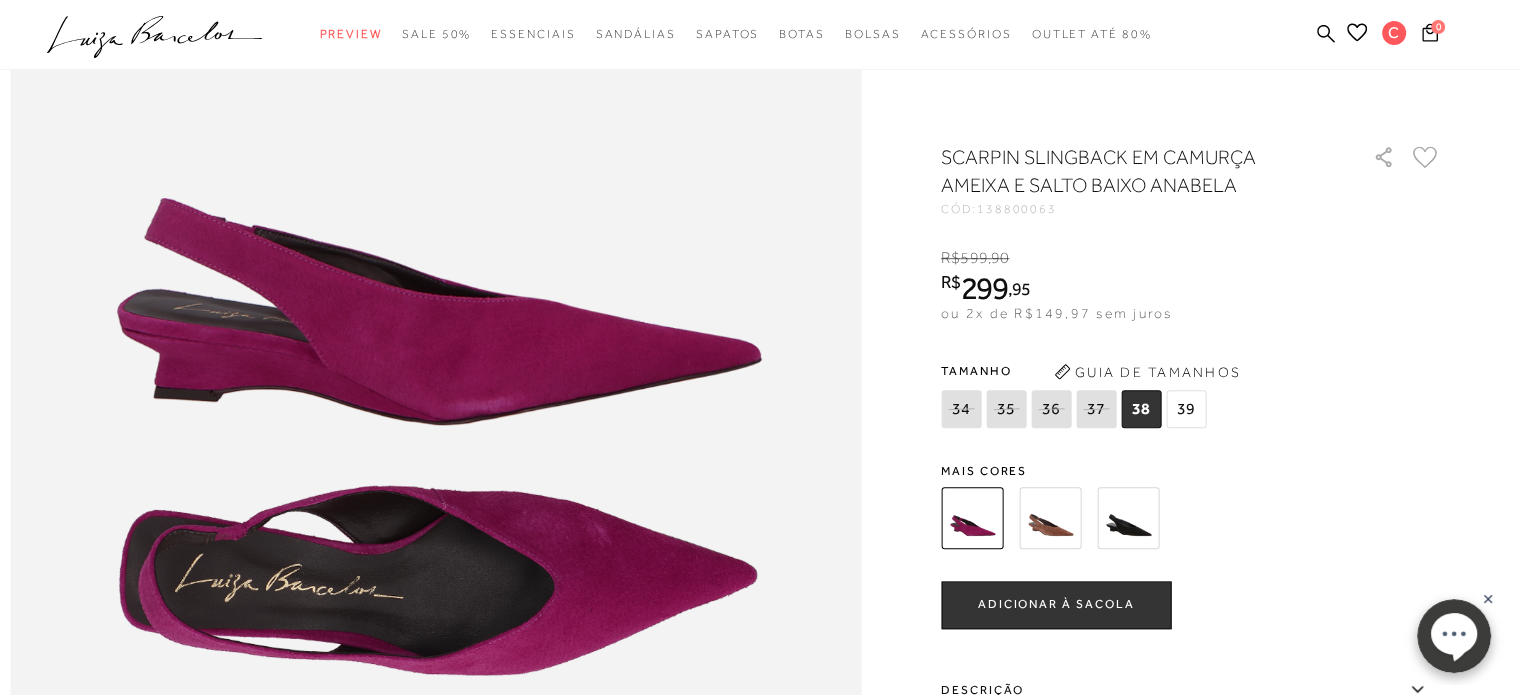 click at bounding box center (1128, 518) 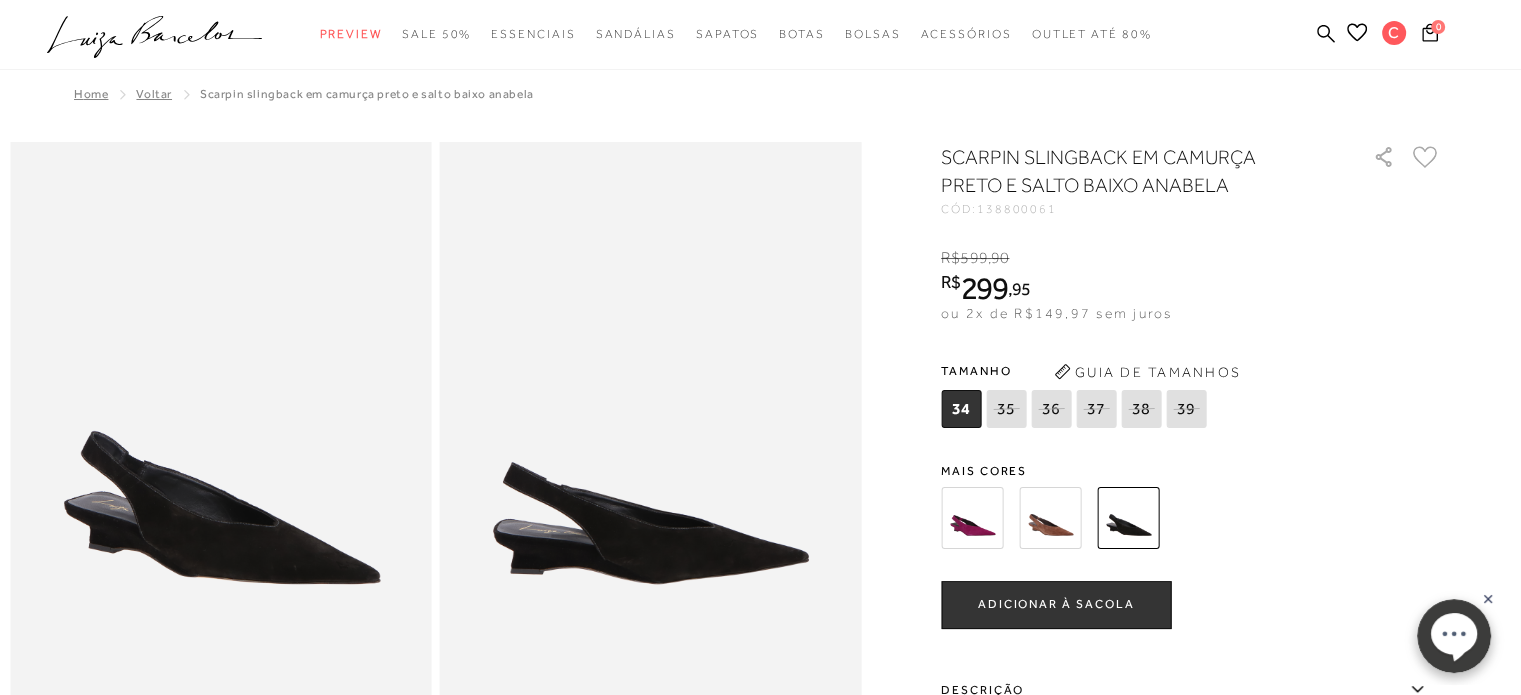 scroll, scrollTop: 0, scrollLeft: 0, axis: both 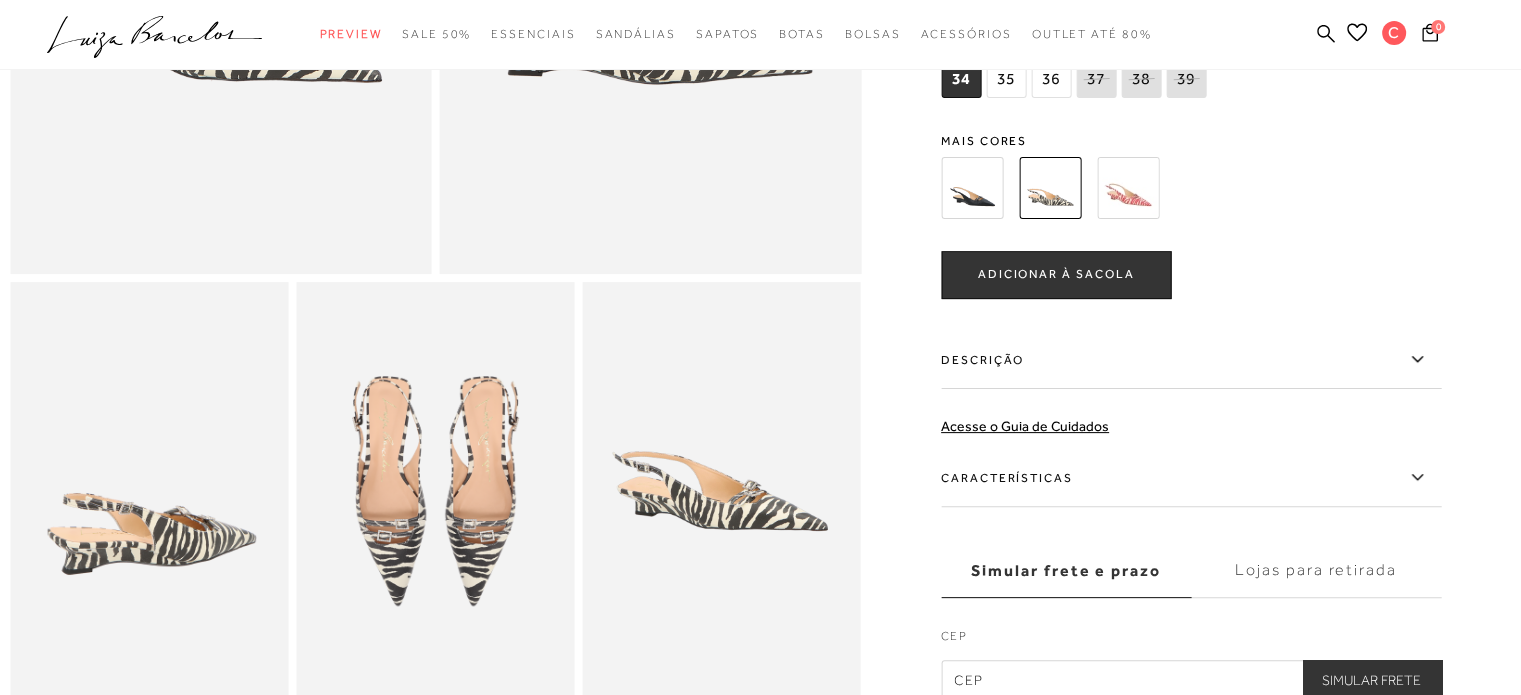 click at bounding box center [1128, 188] 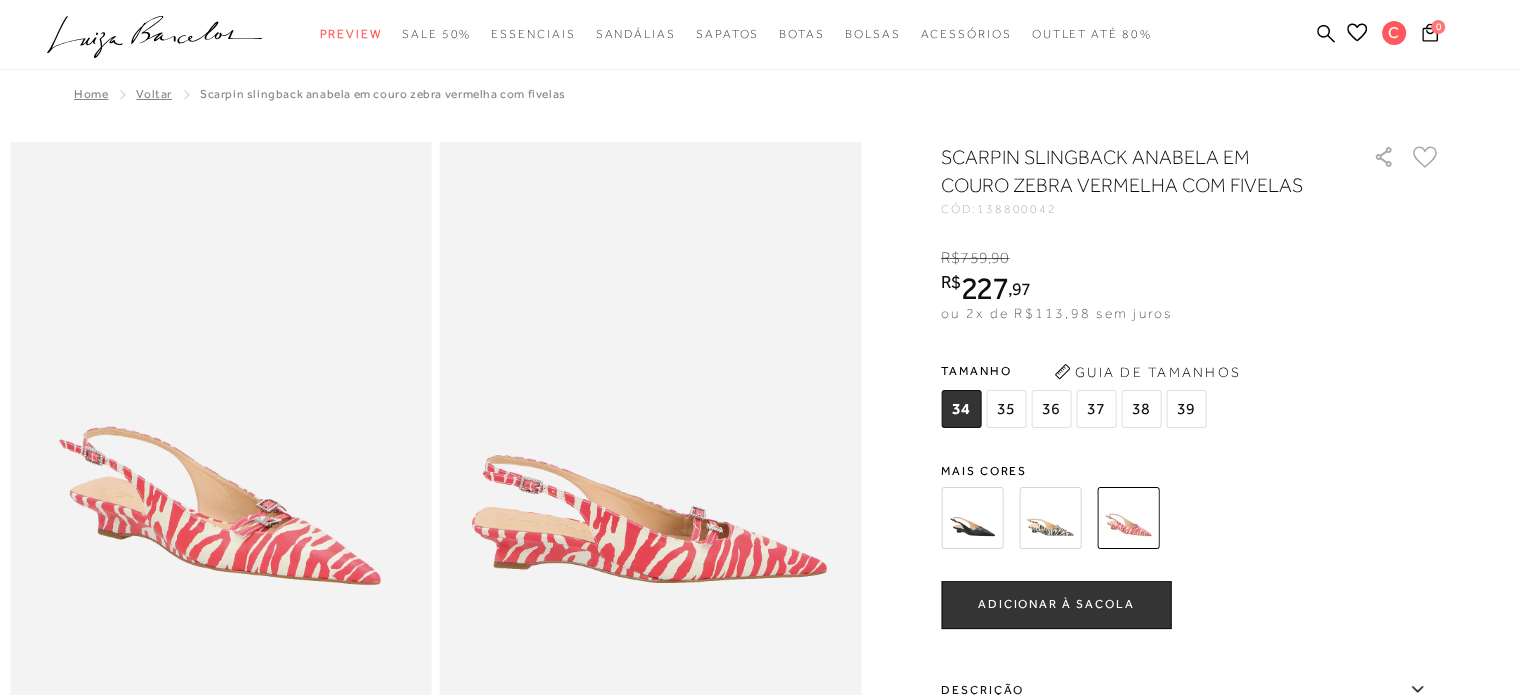scroll, scrollTop: 0, scrollLeft: 0, axis: both 